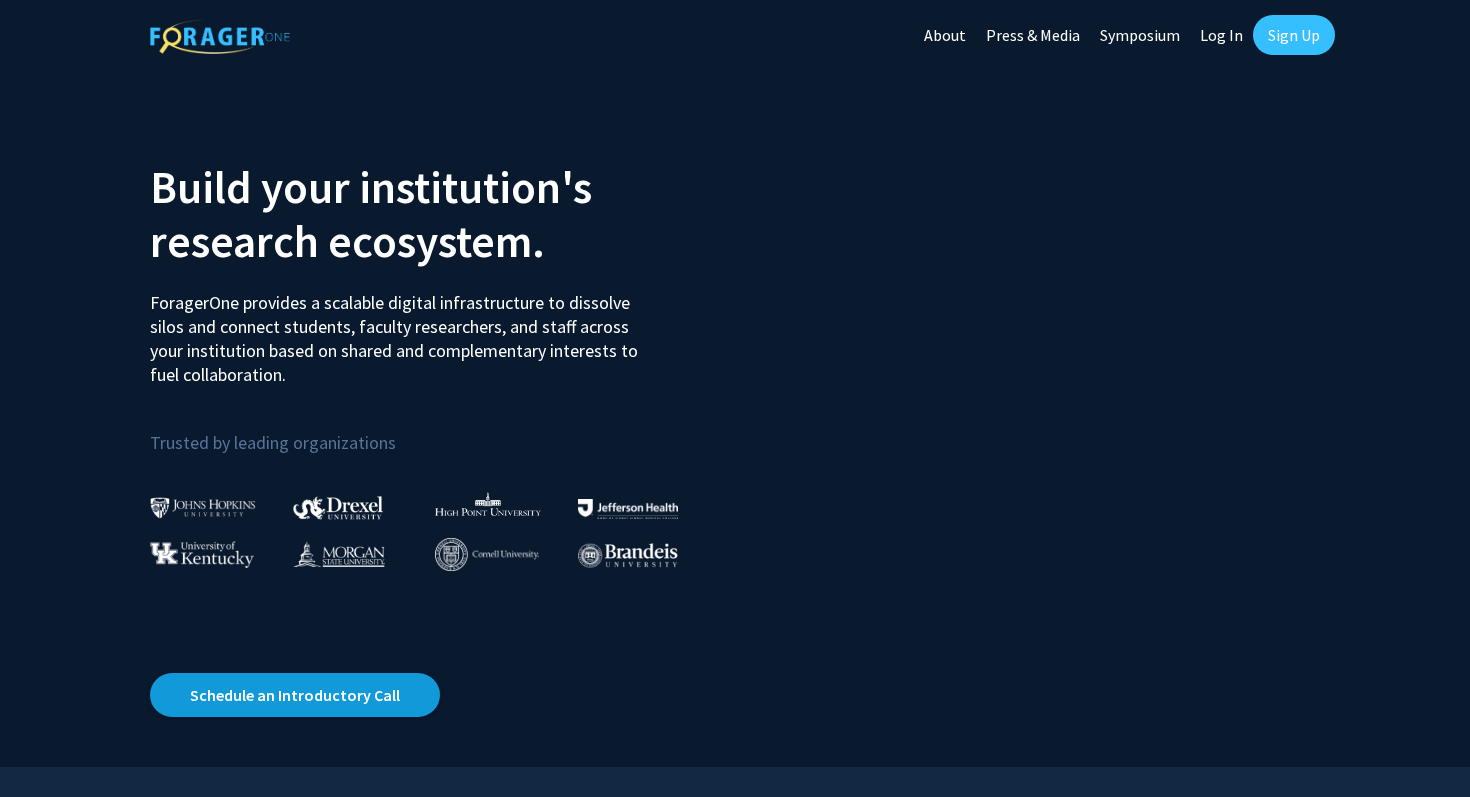 scroll, scrollTop: 0, scrollLeft: 0, axis: both 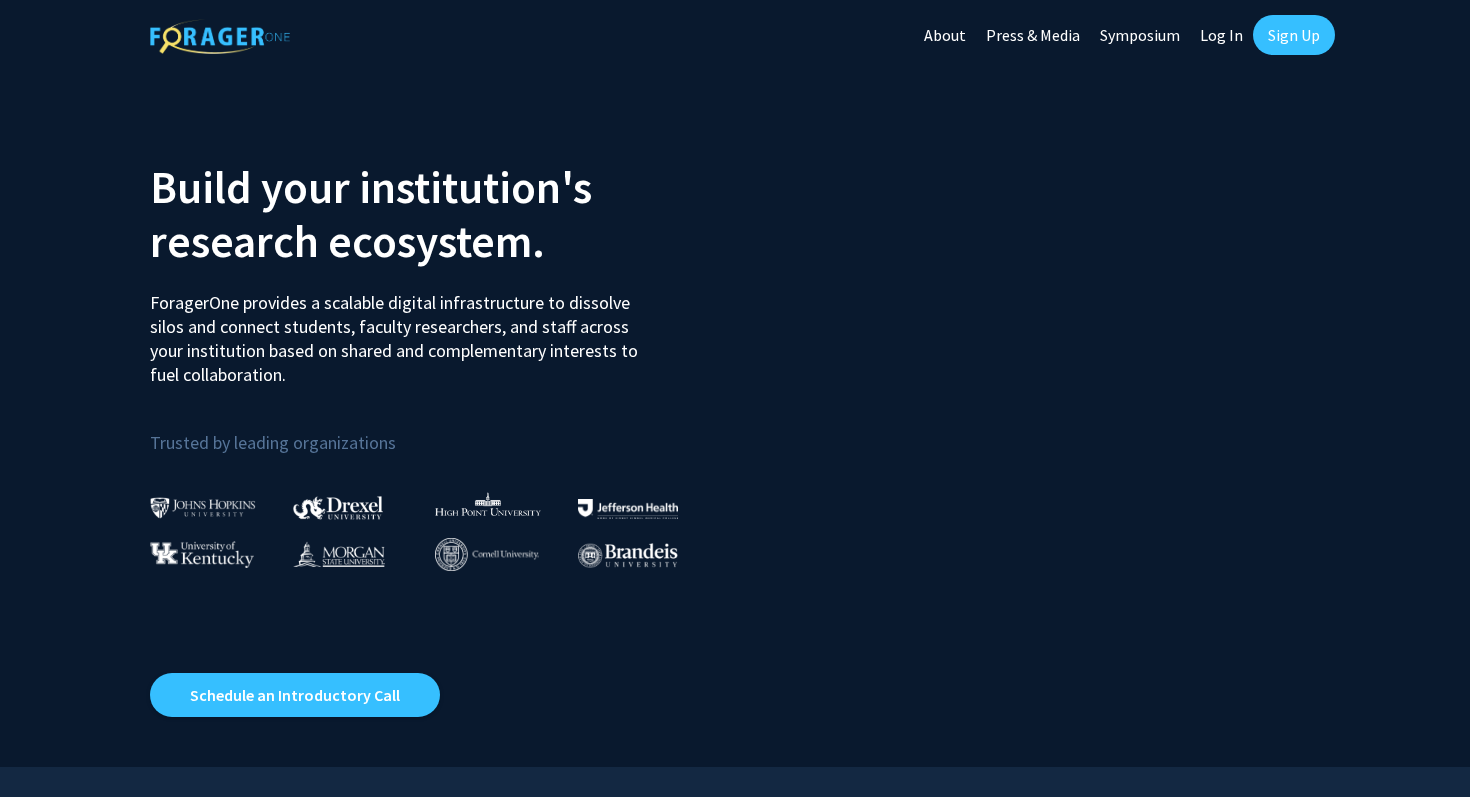 click on "Log In" 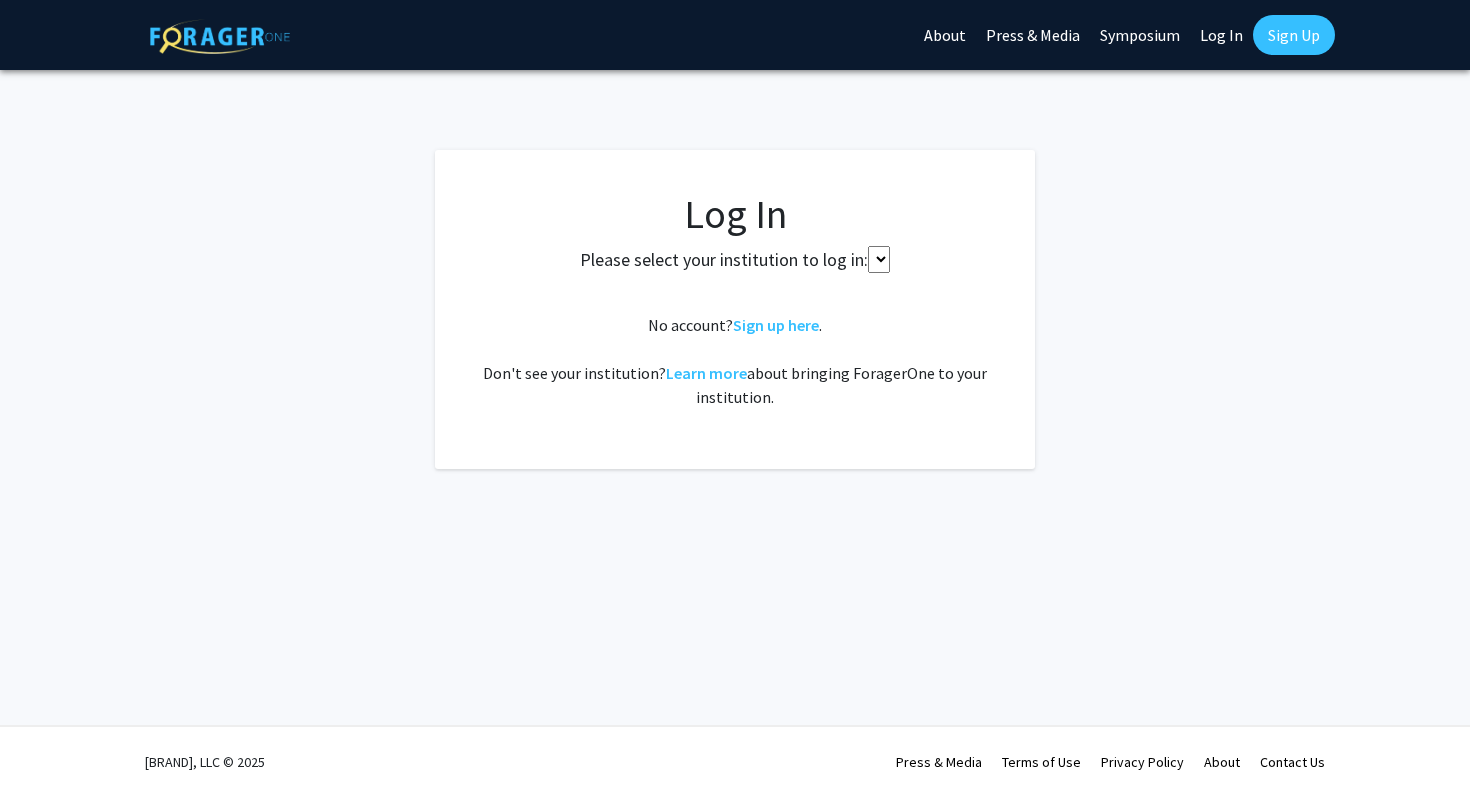 select 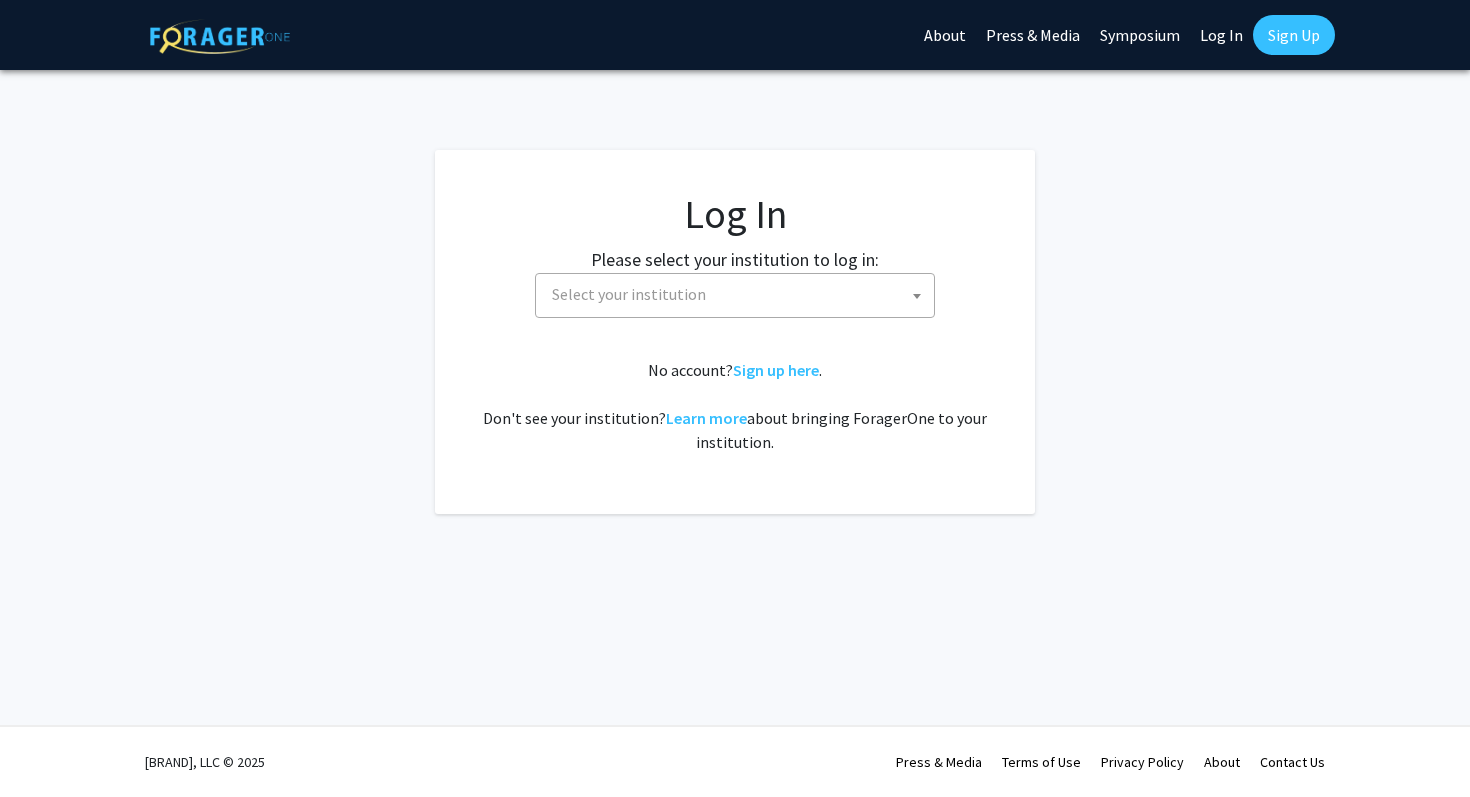 click on "Select your institution" at bounding box center [739, 294] 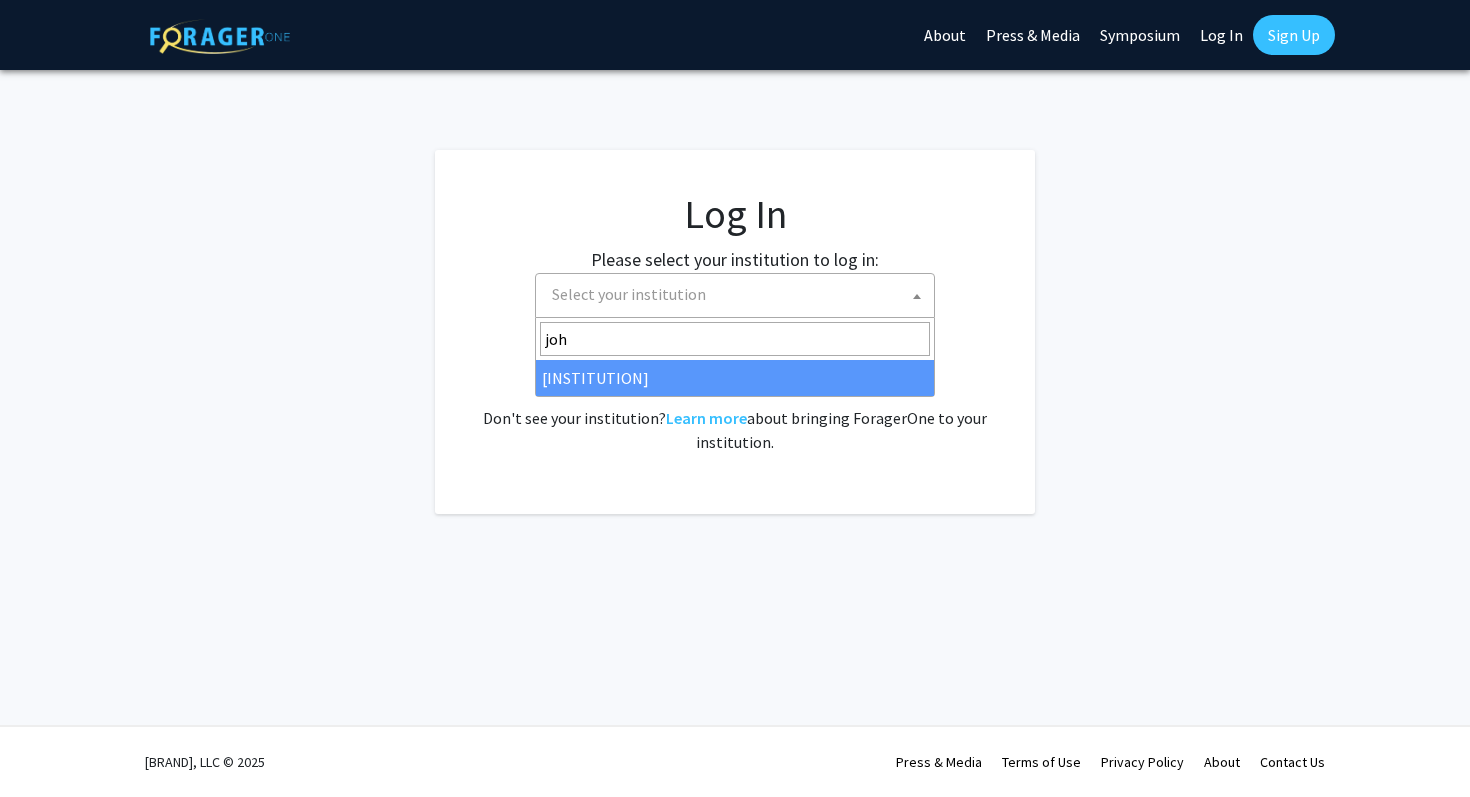 type on "joh" 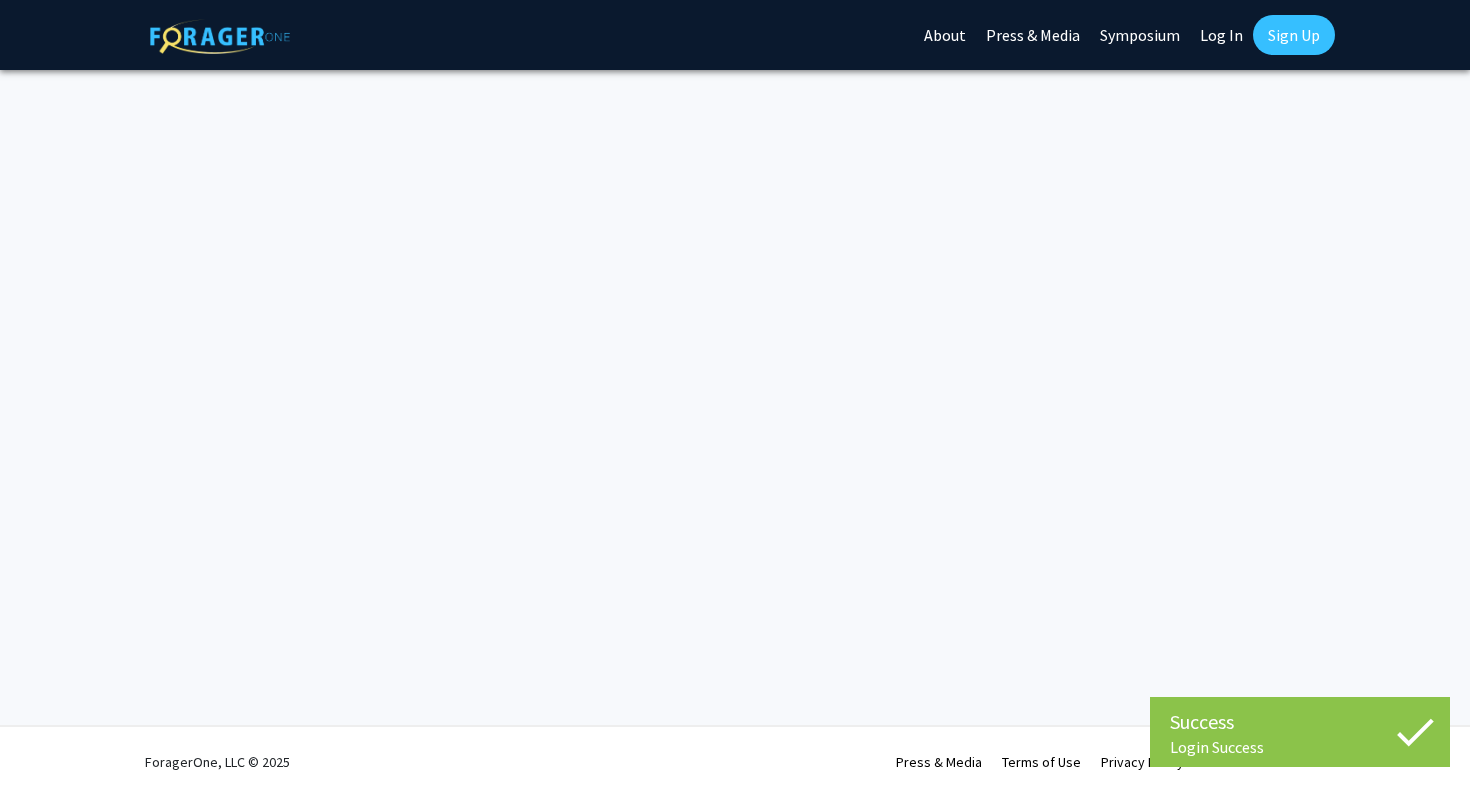 scroll, scrollTop: 0, scrollLeft: 0, axis: both 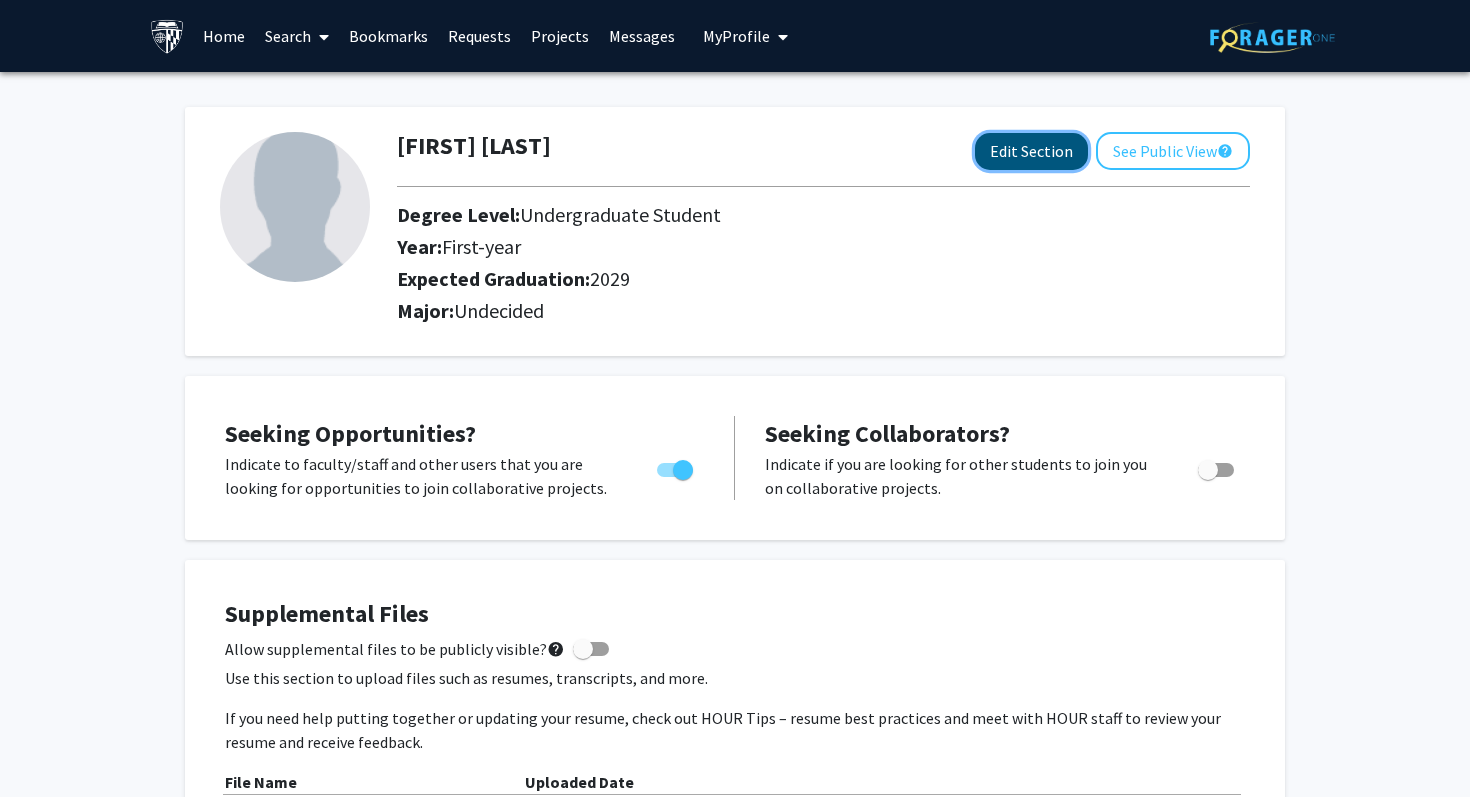 click on "Edit Section" 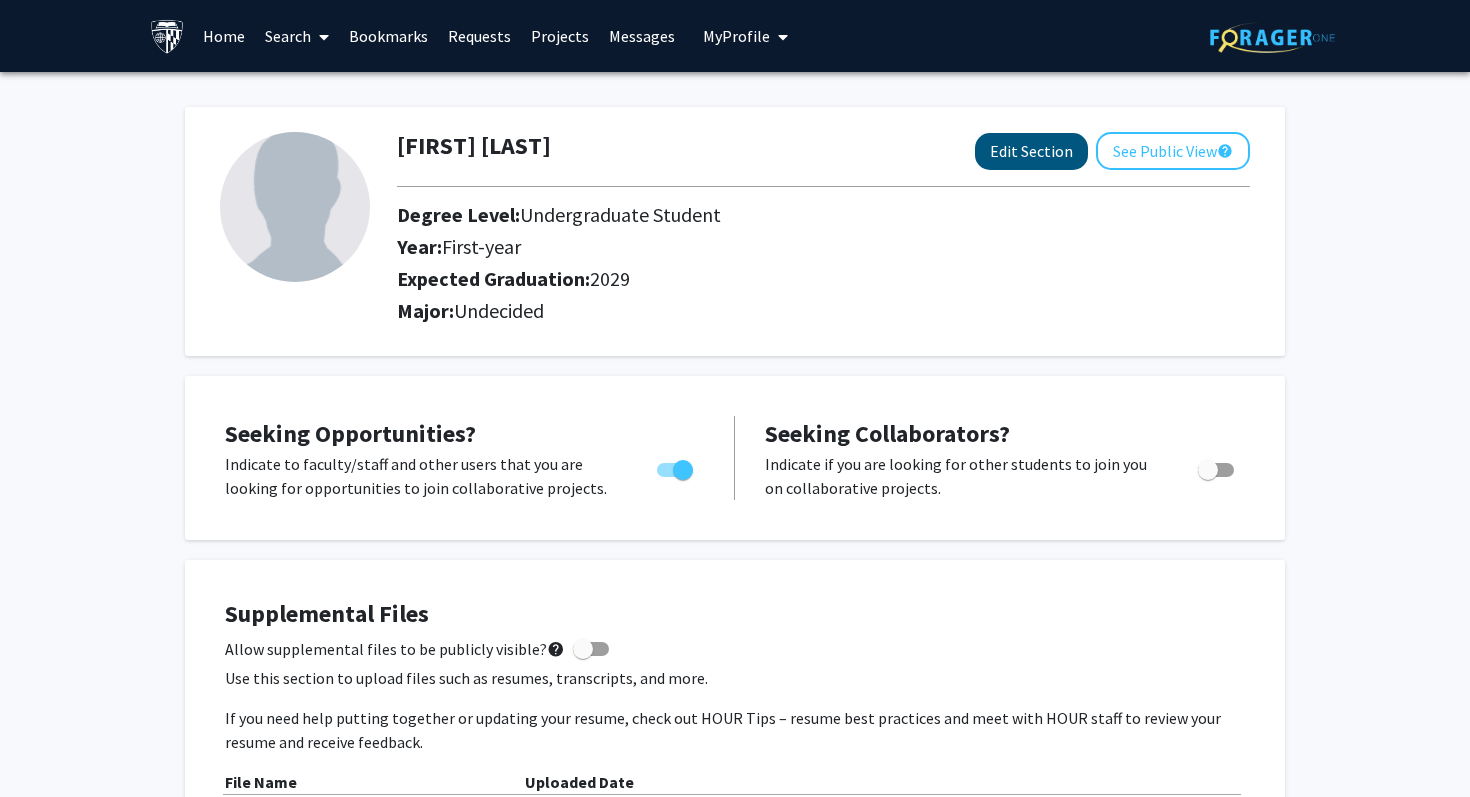 select on "first-year" 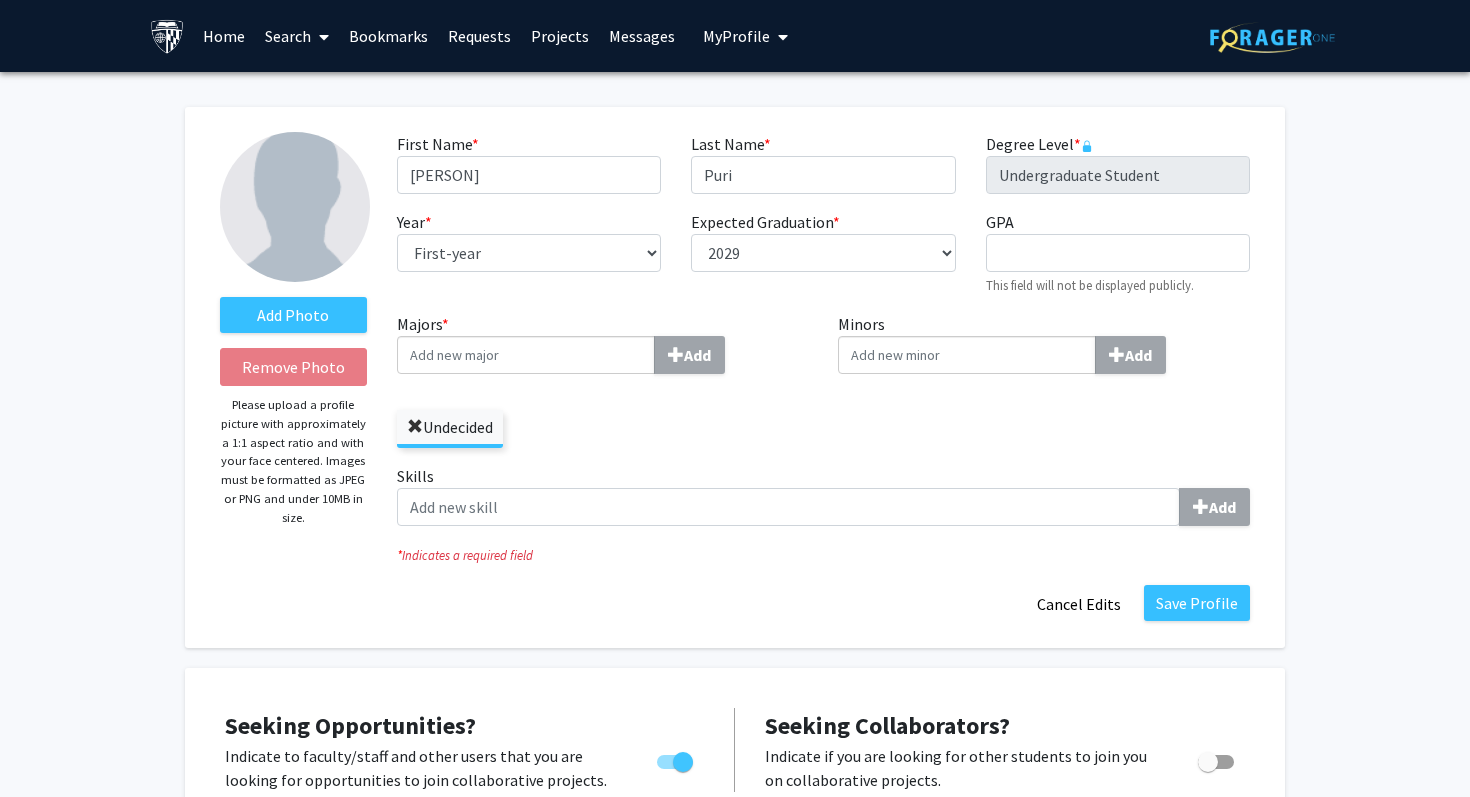 click 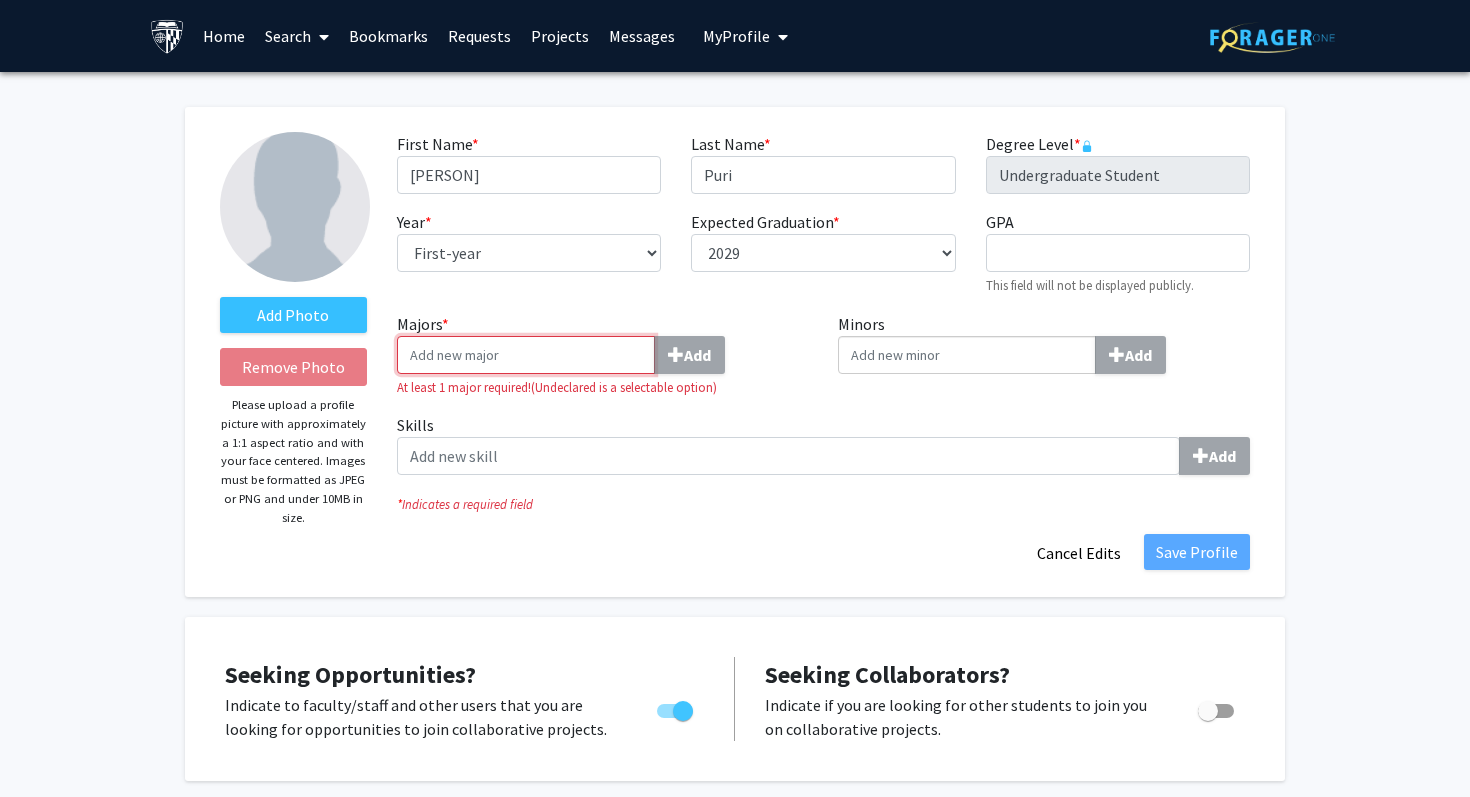 click on "Majors  * Add" at bounding box center [526, 355] 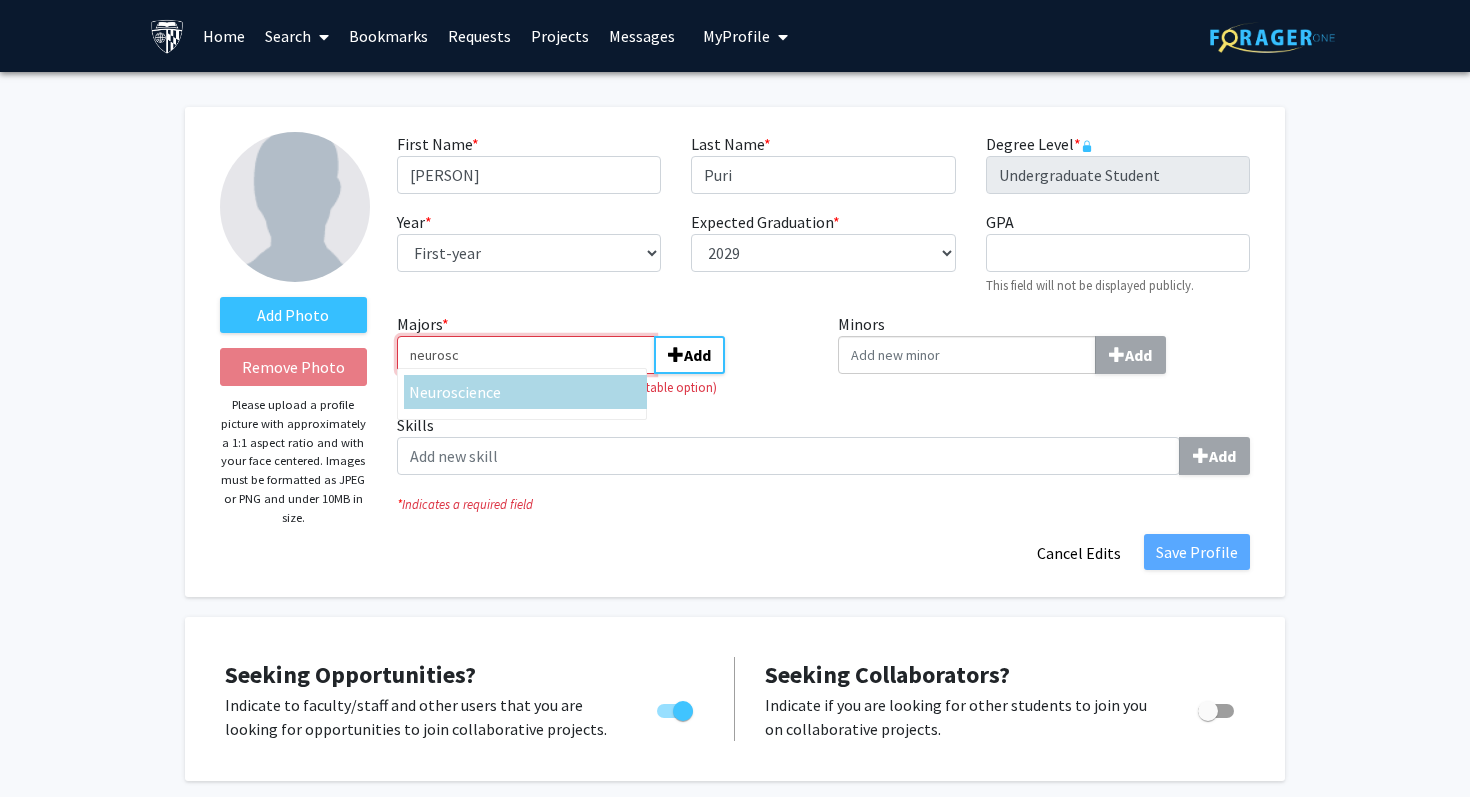type on "neurosc" 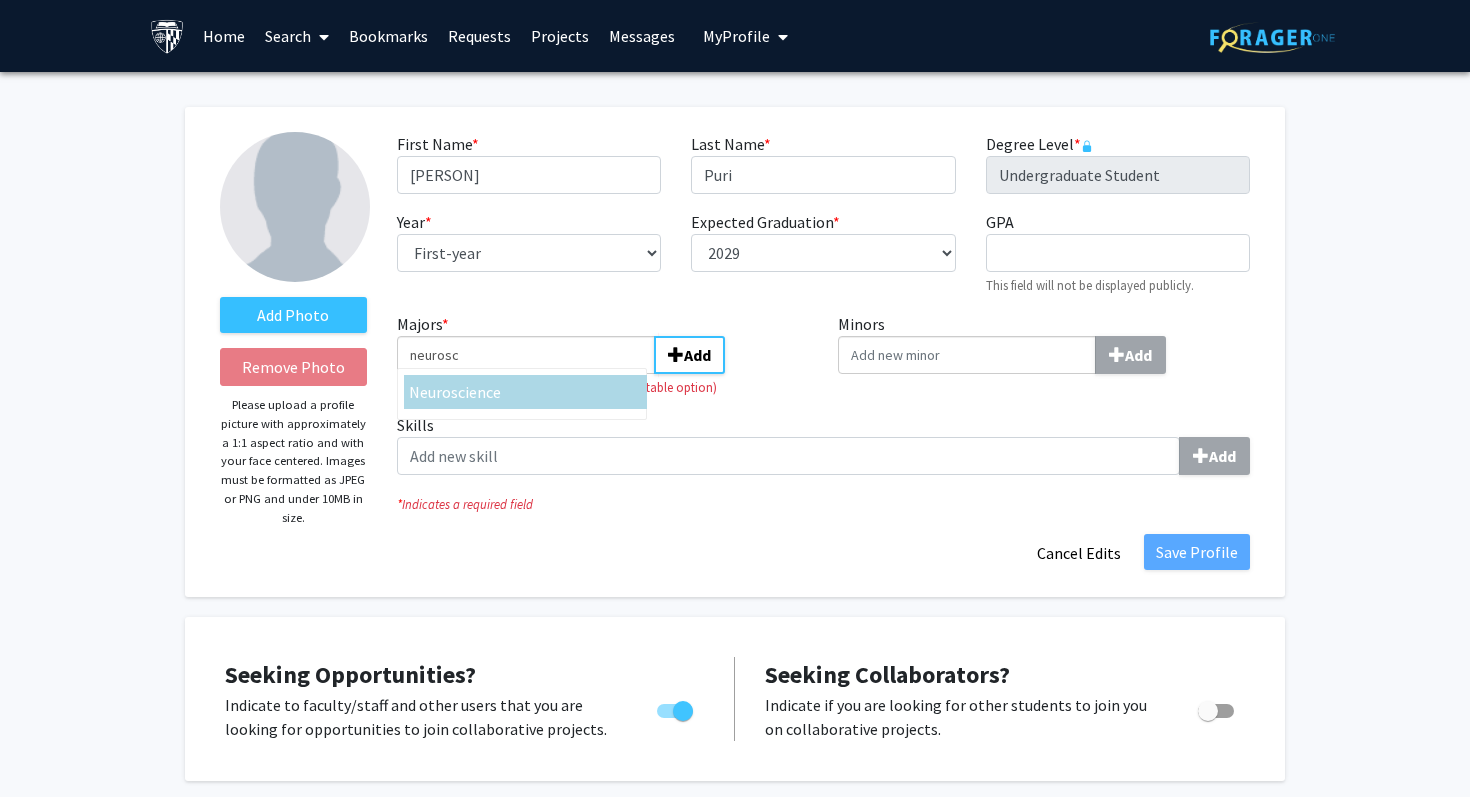 click on "Neurosc ience" at bounding box center (525, 392) 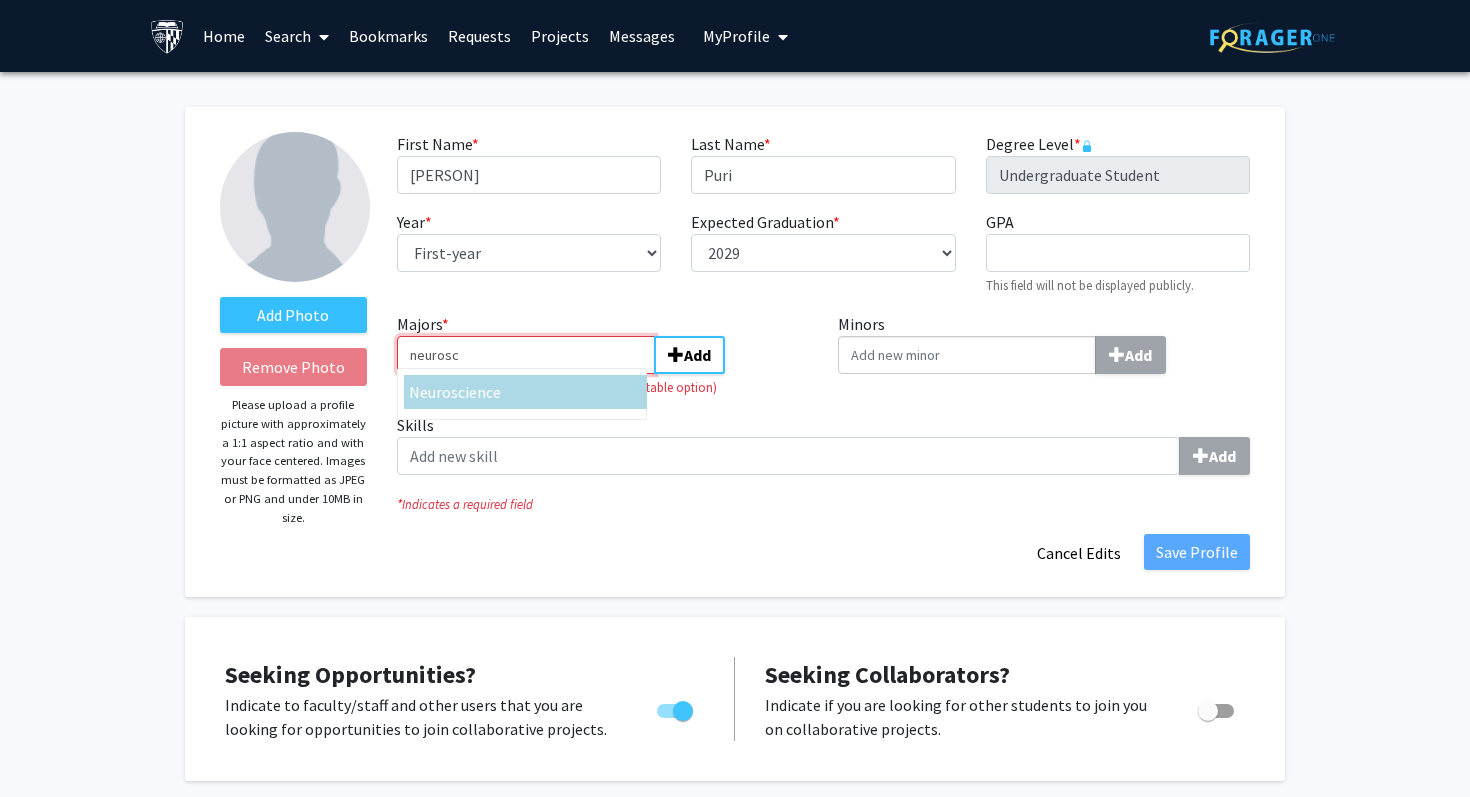 click on "neurosc" at bounding box center (526, 355) 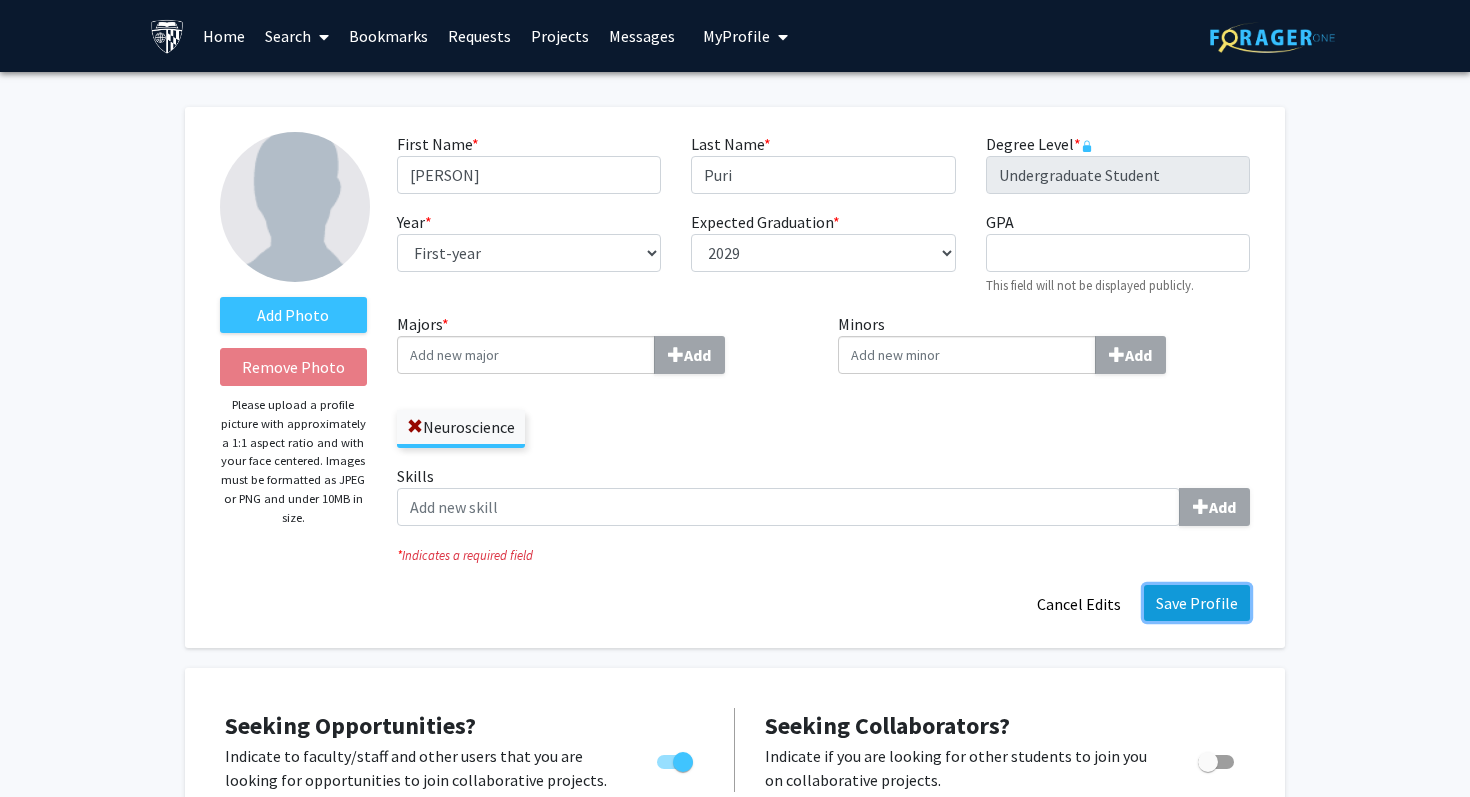 click on "Save Profile" 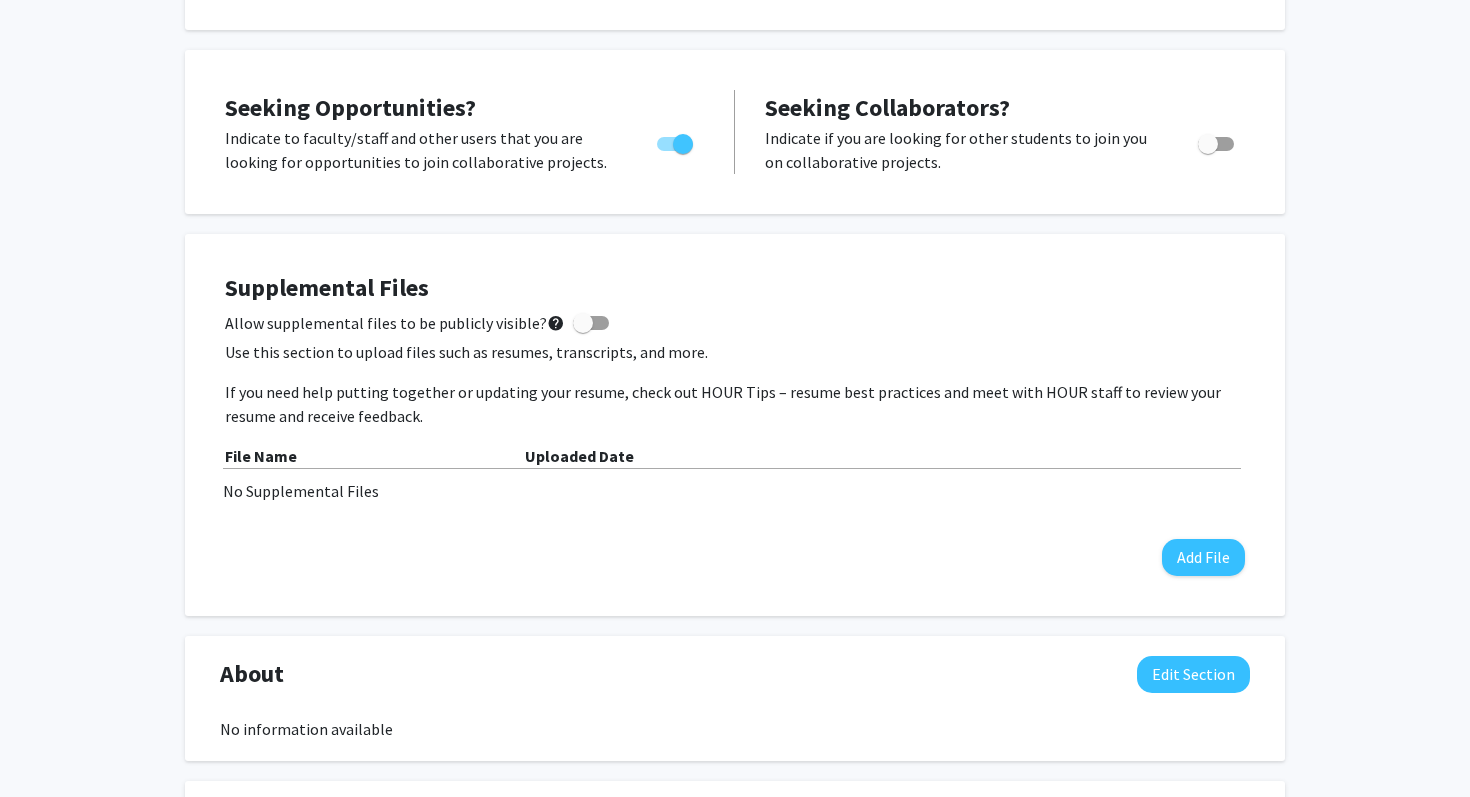 scroll, scrollTop: 251, scrollLeft: 0, axis: vertical 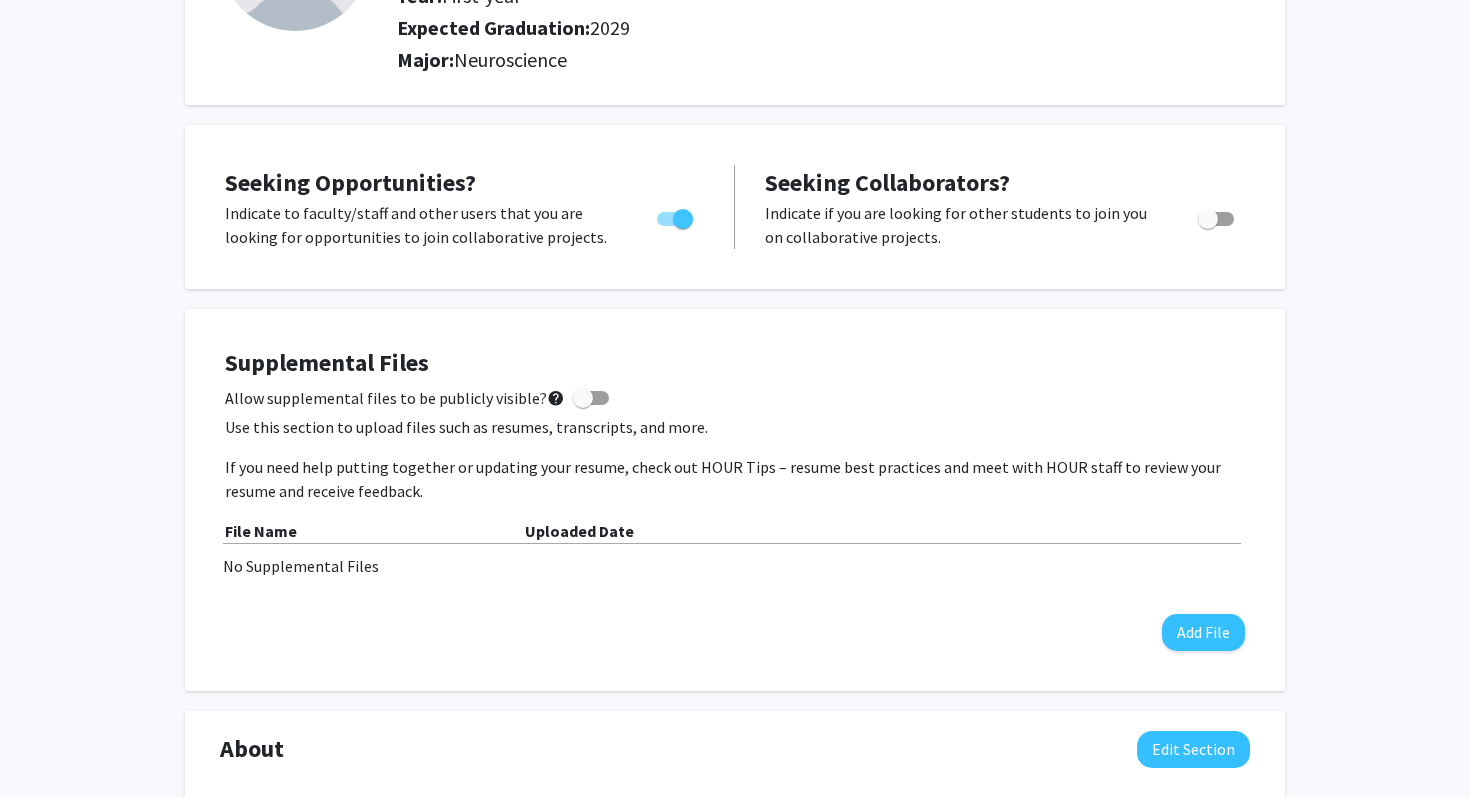 click at bounding box center (1208, 219) 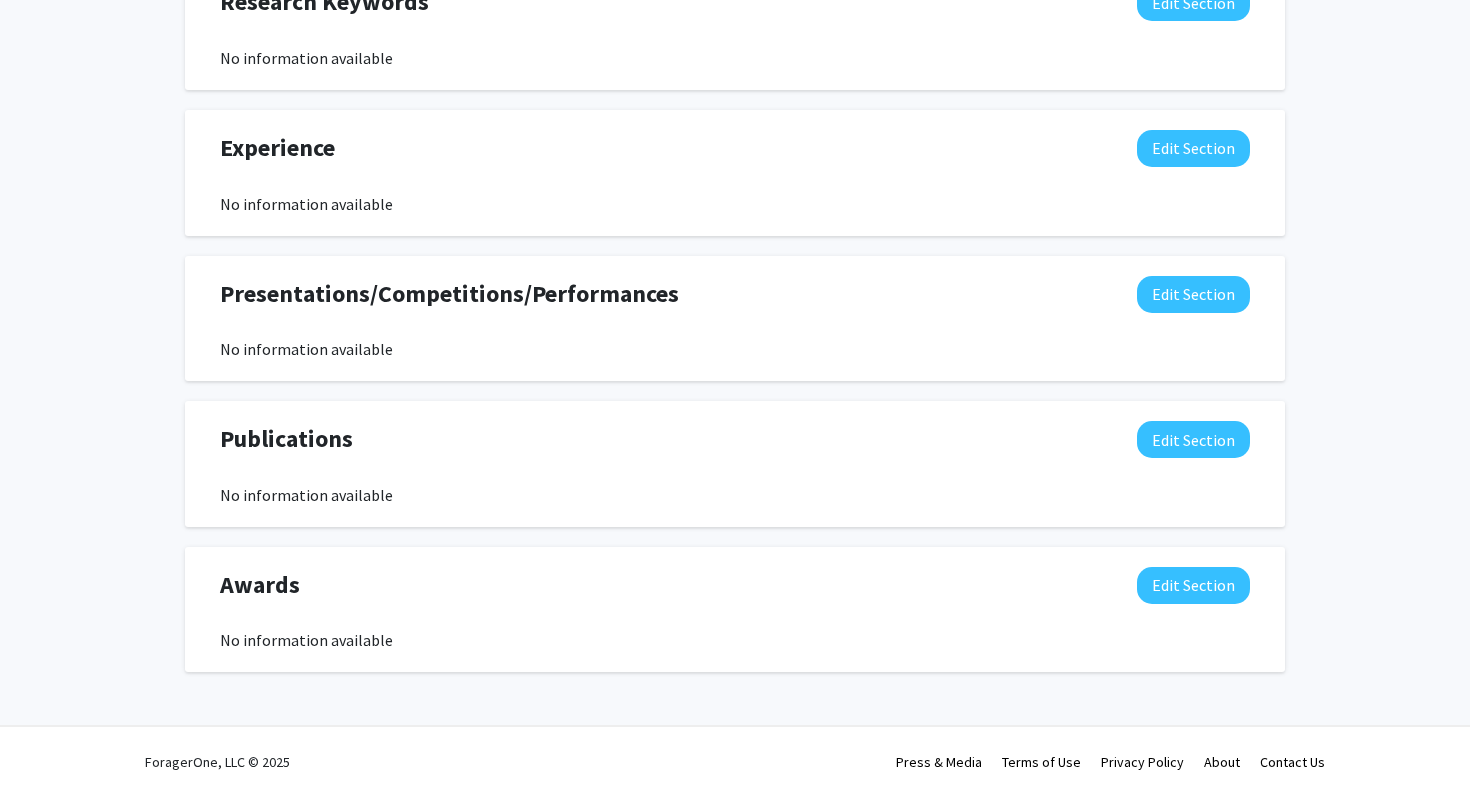 scroll, scrollTop: 0, scrollLeft: 0, axis: both 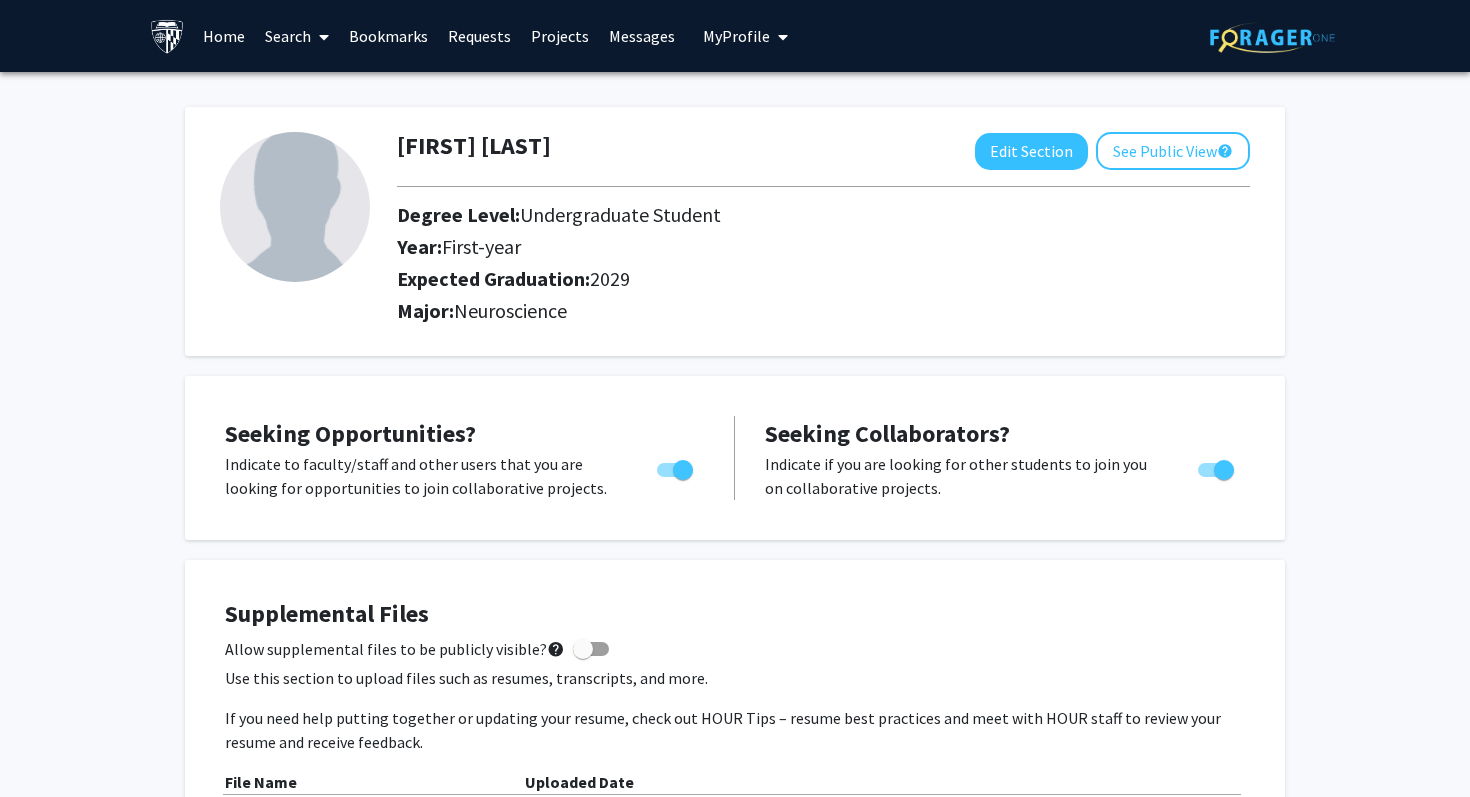 click on "Search" at bounding box center [297, 36] 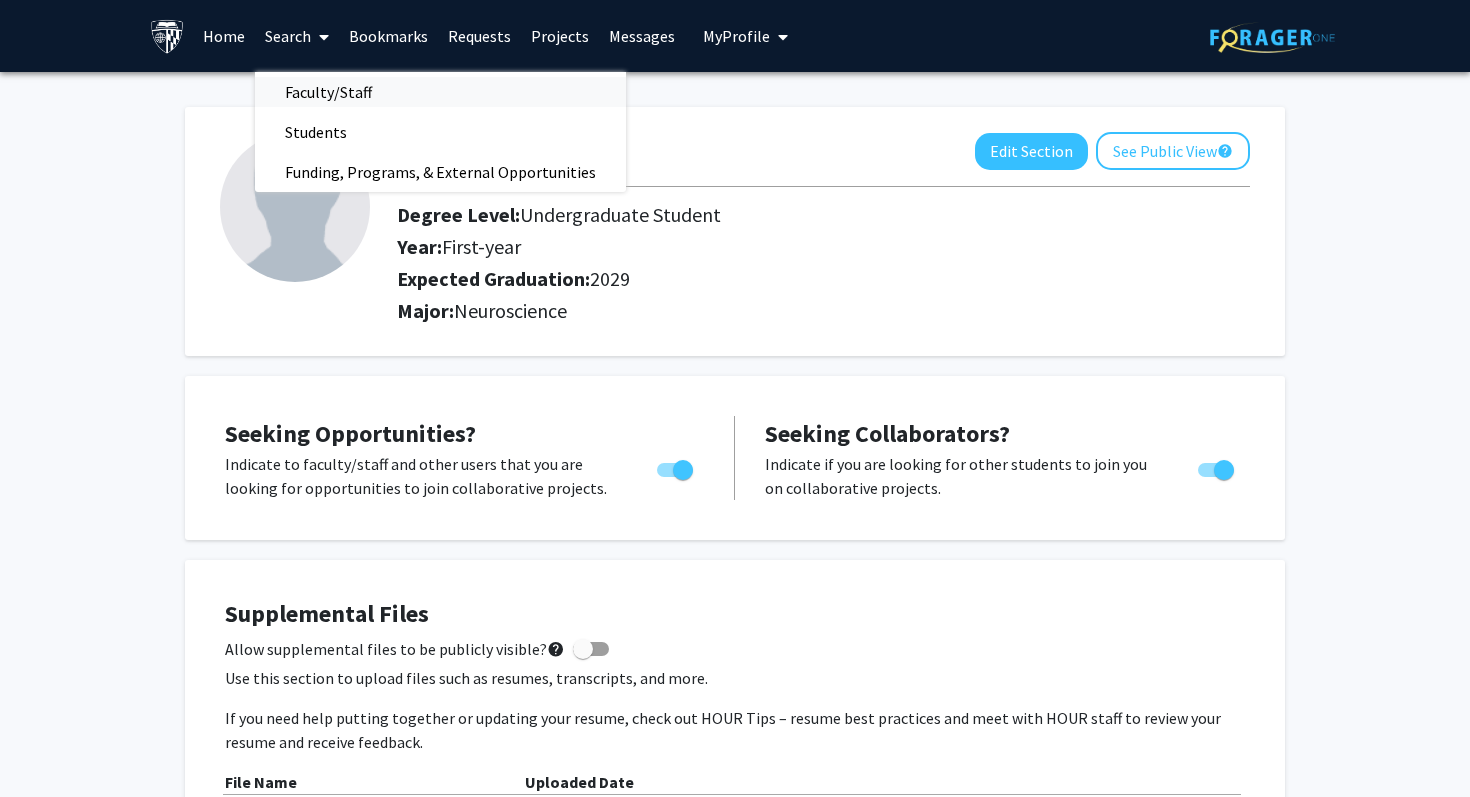 click on "Faculty/Staff" at bounding box center [328, 92] 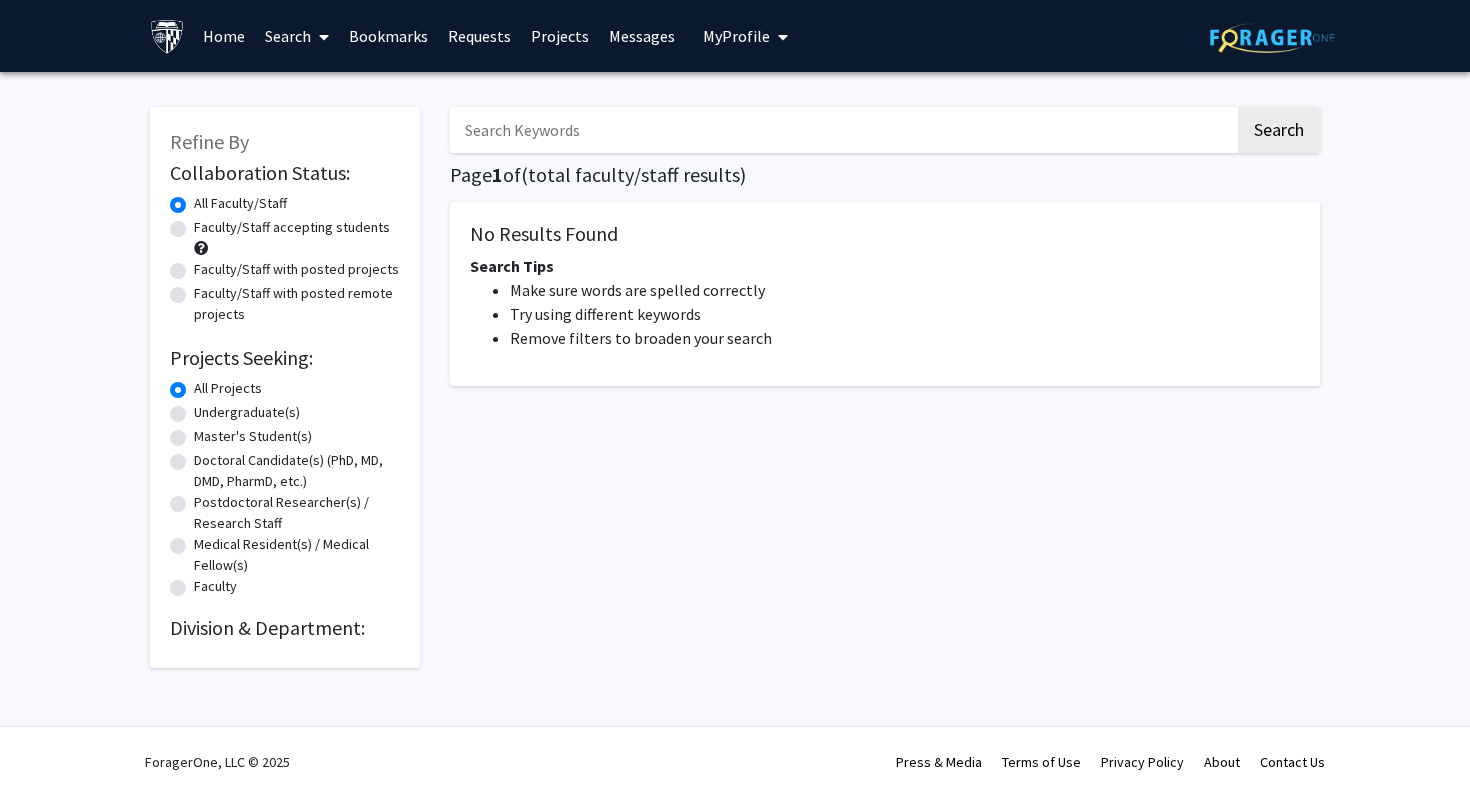click at bounding box center (842, 130) 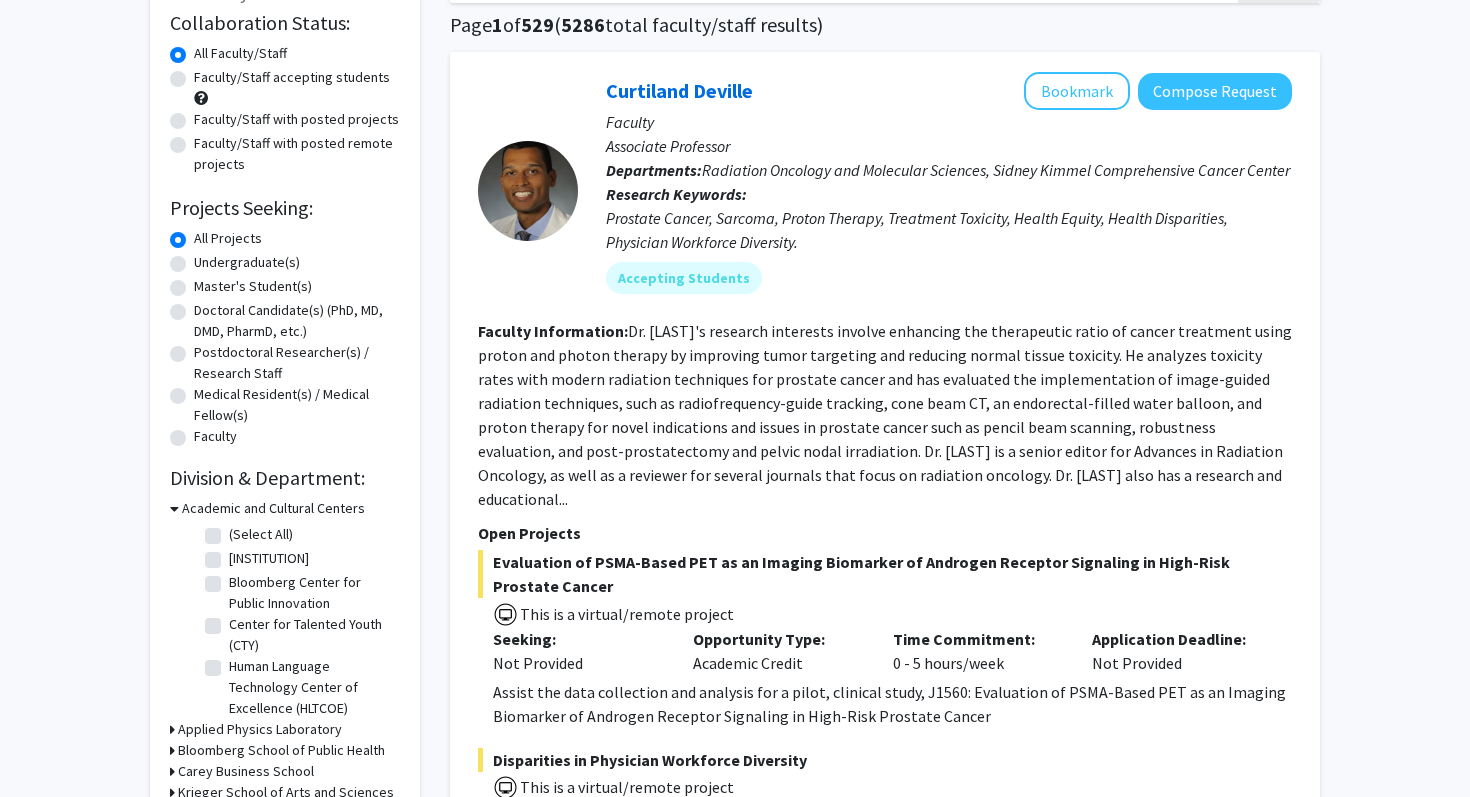 scroll, scrollTop: 152, scrollLeft: 0, axis: vertical 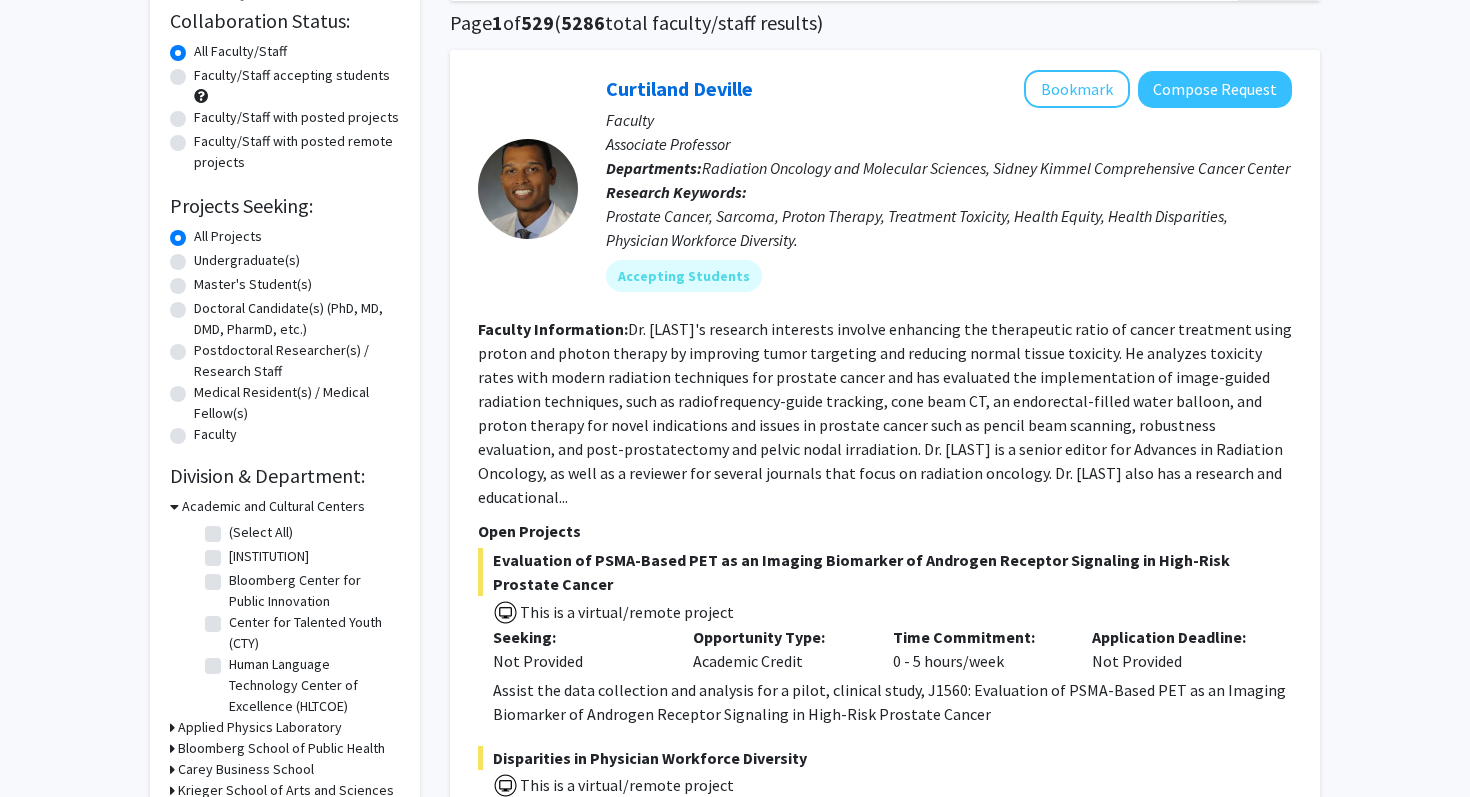 click on "Undergraduate(s)" 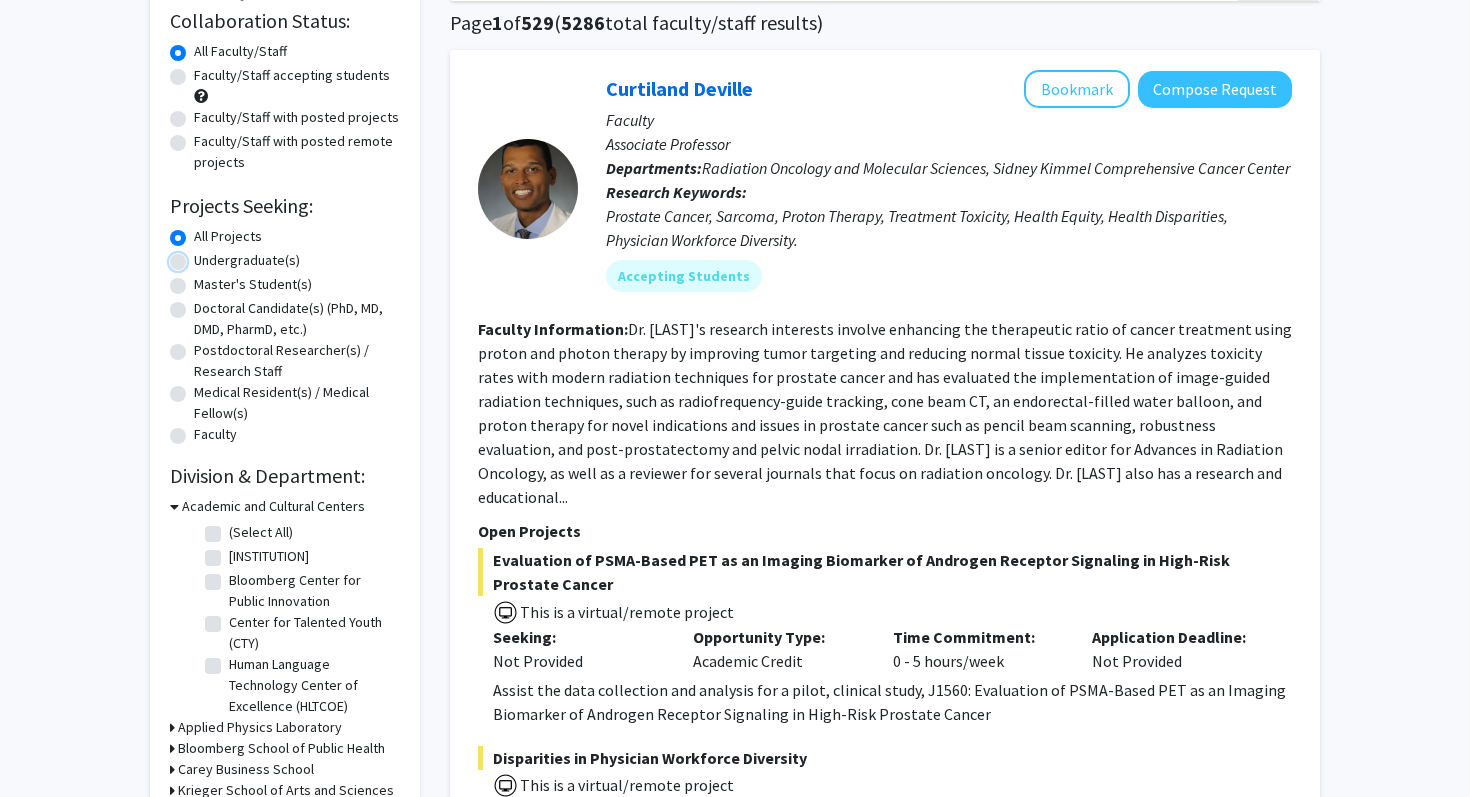 click on "Undergraduate(s)" at bounding box center (200, 256) 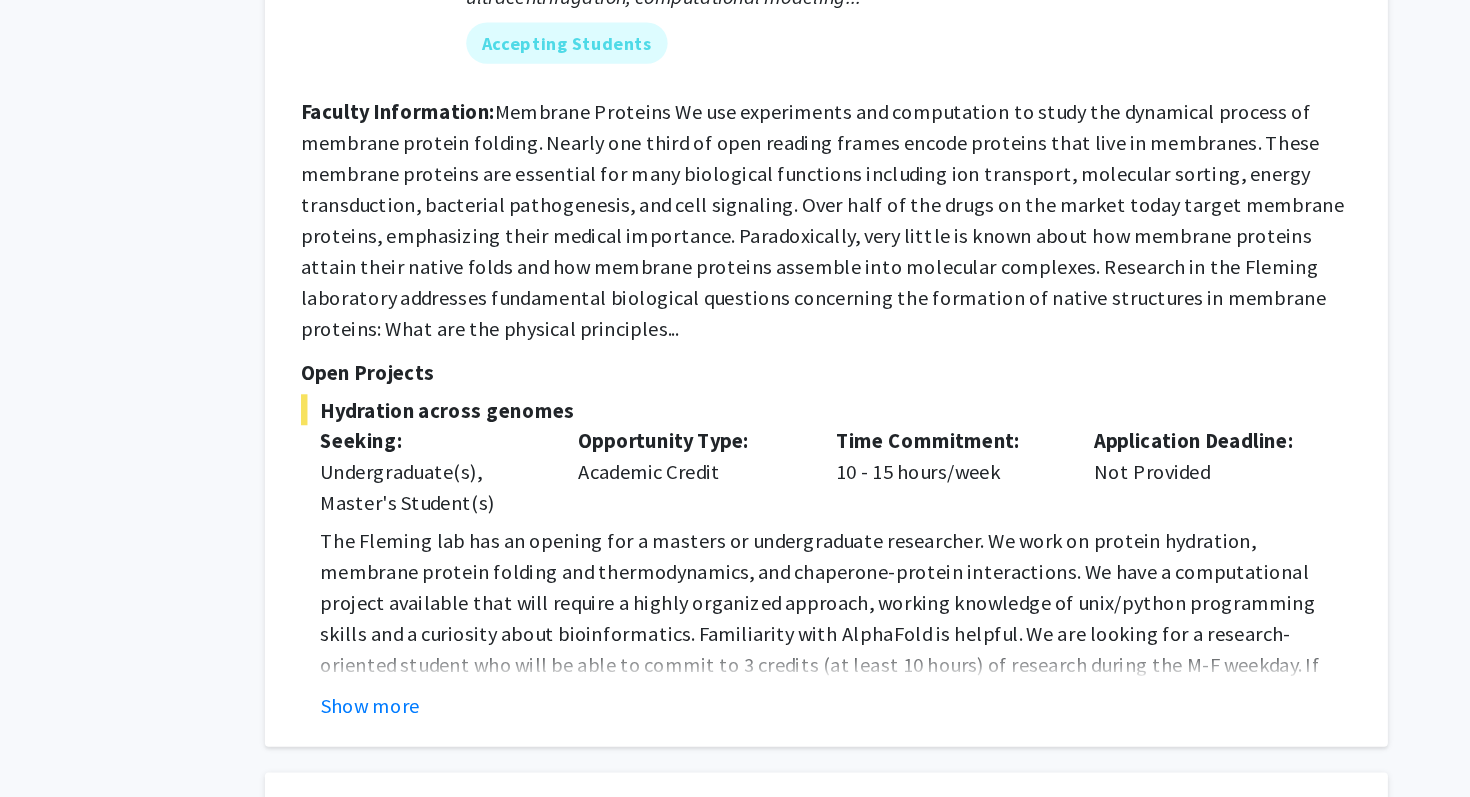 scroll, scrollTop: 5580, scrollLeft: 0, axis: vertical 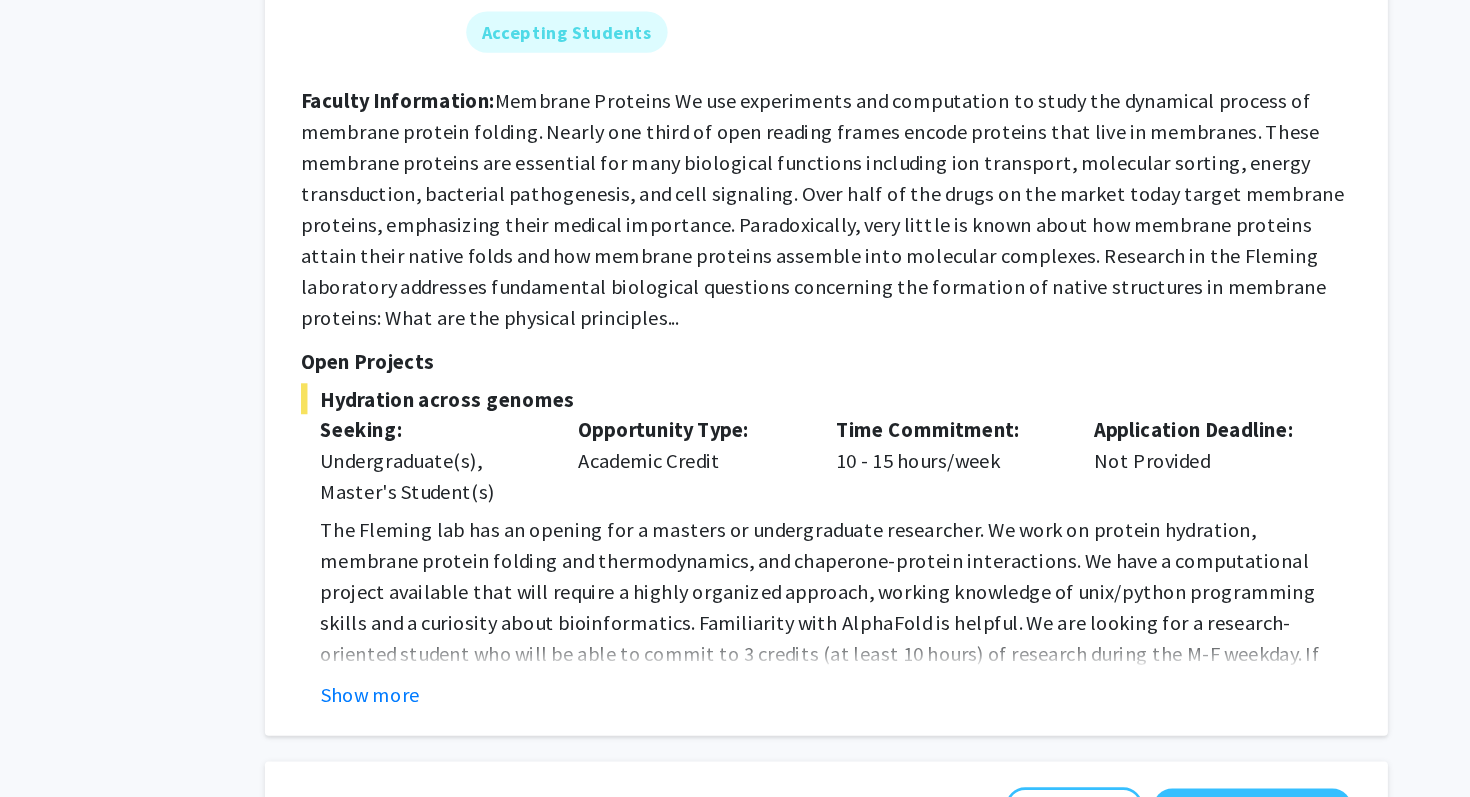 click on "The Fleming lab has an opening for a masters or undergraduate researcher. We work on protein hydration, membrane protein folding and thermodynamics, and chaperone-protein interactions. We have a computational project available that will require a highly organized approach, working knowledge of unix/python programming skills and a curiosity about bioinformatics. Familiarity with AlphaFold is helpful. We are looking for a research-oriented student who will be able to commit to 3 credits (at least 10 hours) of research during the M-F weekday. If the fit is good, we will invite undergraduate researchers for paid positions over the summer (2025), and we hope that you will continue in our research lab for the duration of your undergraduate time. The schedule is flexible, but we expect students to work in-person so they can be mentored by lab personnel. Please apply by sending your (1) CV, (2) personal statement about your research and professional goals, and (3) a copy of your transcript to [EMAIL] Show more" 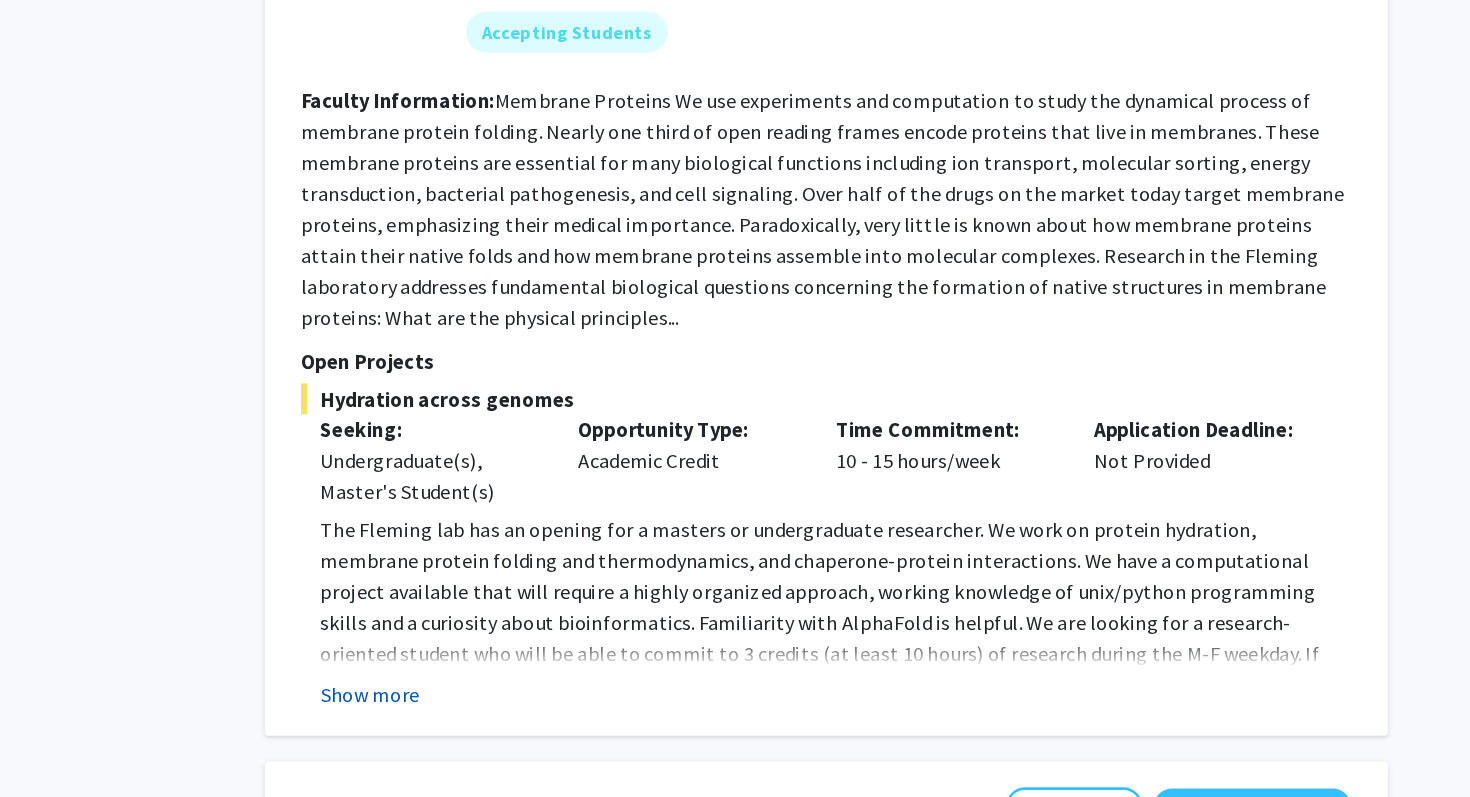 click on "Show more" 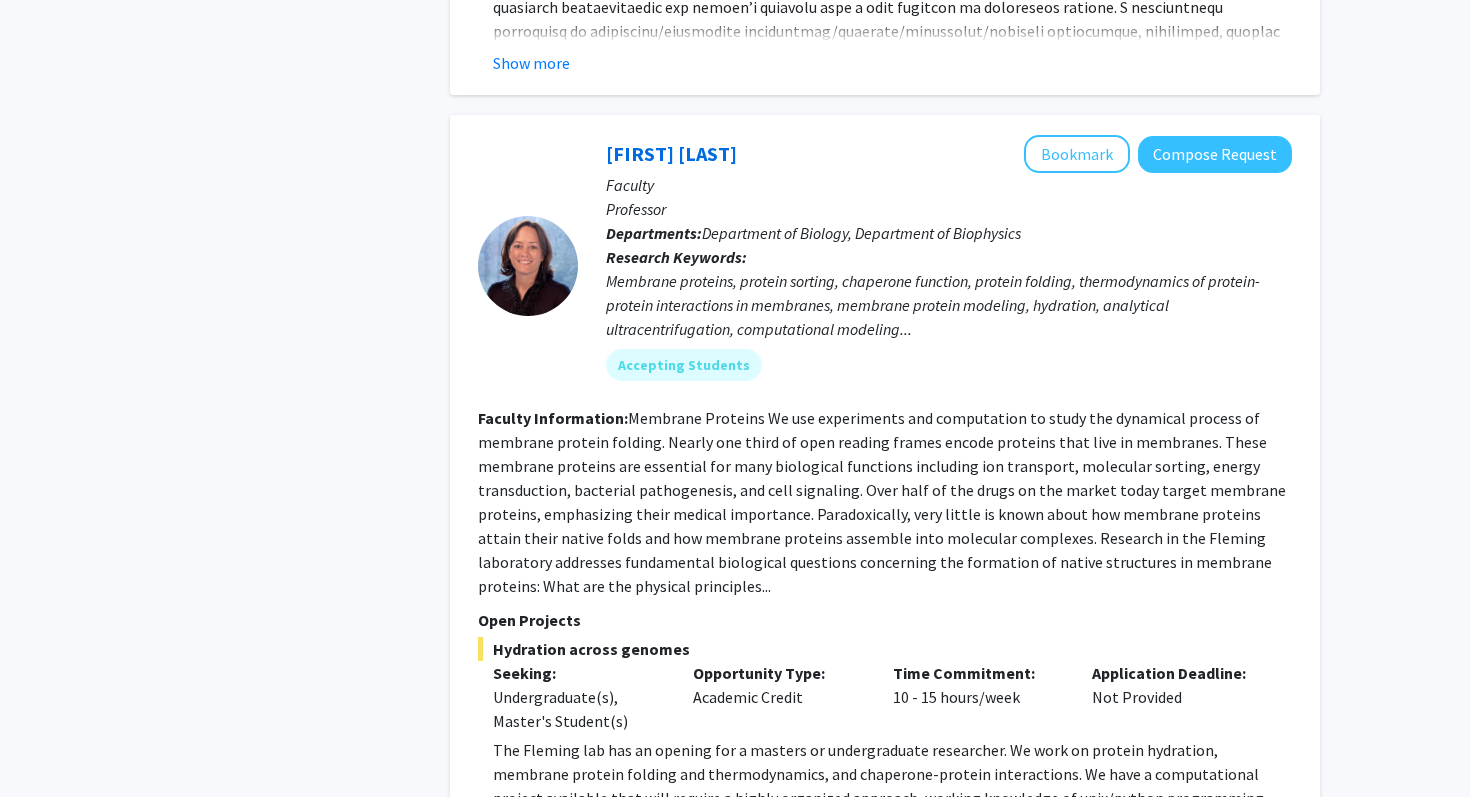 scroll, scrollTop: 5404, scrollLeft: 0, axis: vertical 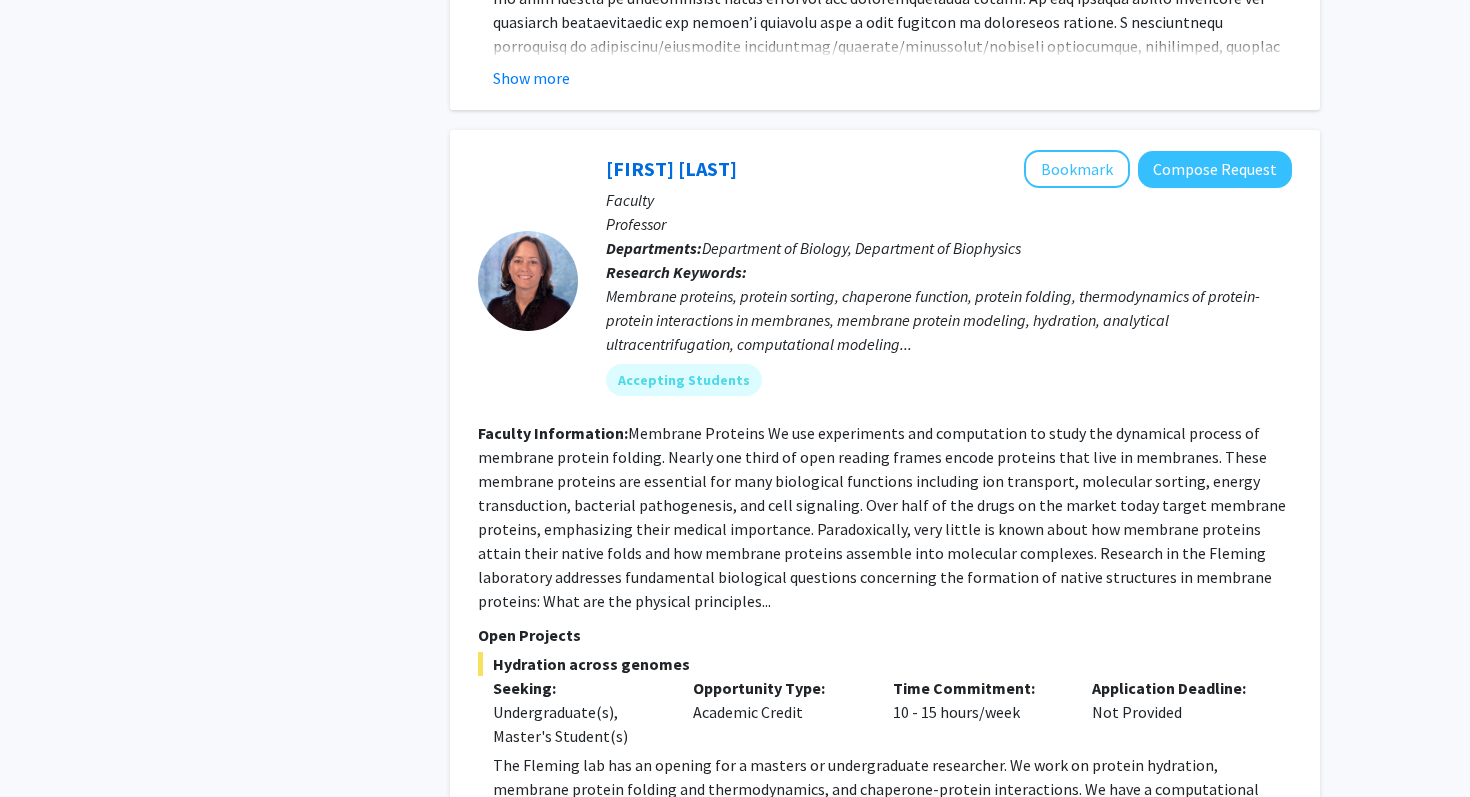 click on "Membrane Proteins We use experiments and computation to study the dynamical process of membrane protein folding. Nearly one third of open reading frames encode proteins that live in membranes. These membrane proteins are essential for many biological functions including ion transport, molecular sorting, energy transduction, bacterial pathogenesis, and cell signaling. Over half of the drugs on the market today target membrane proteins, emphasizing their medical importance. Paradoxically, very little is known about how membrane proteins attain their native folds and how membrane proteins assemble into molecular complexes. Research in the Fleming laboratory addresses fundamental biological questions concerning the formation of native structures in membrane proteins: What are the physical principles..." 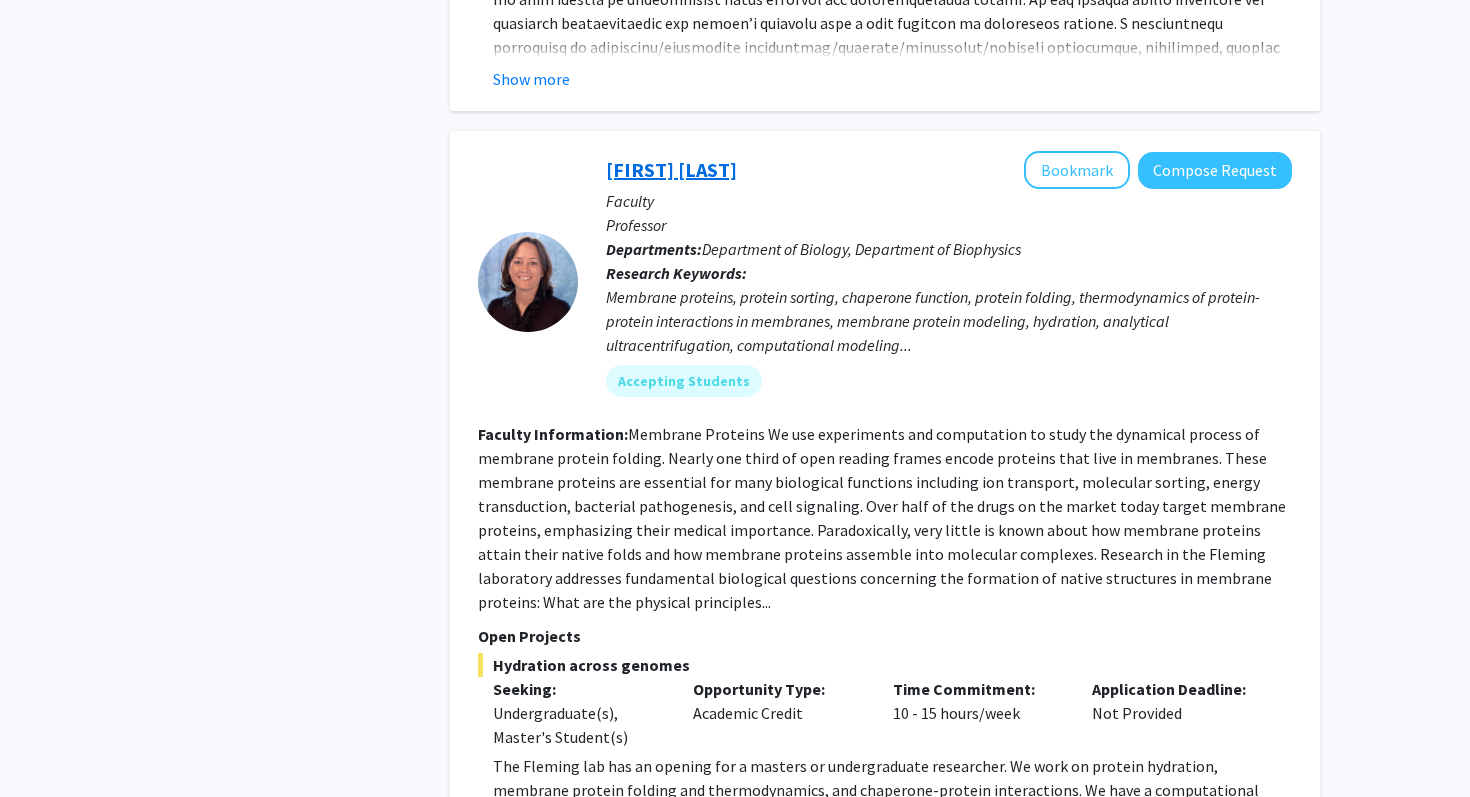 click on "[FIRST] [LAST]" 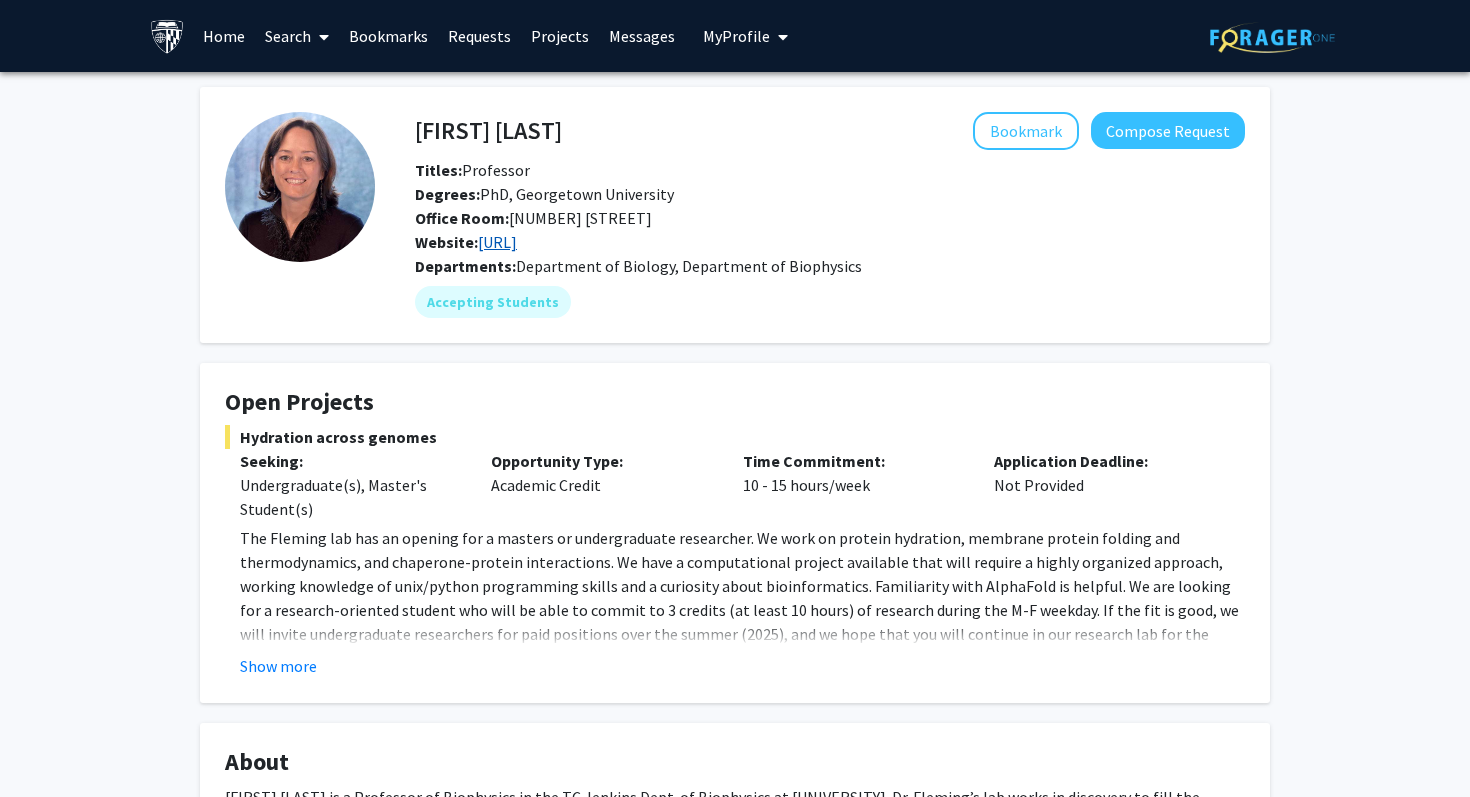 click on "[URL]" 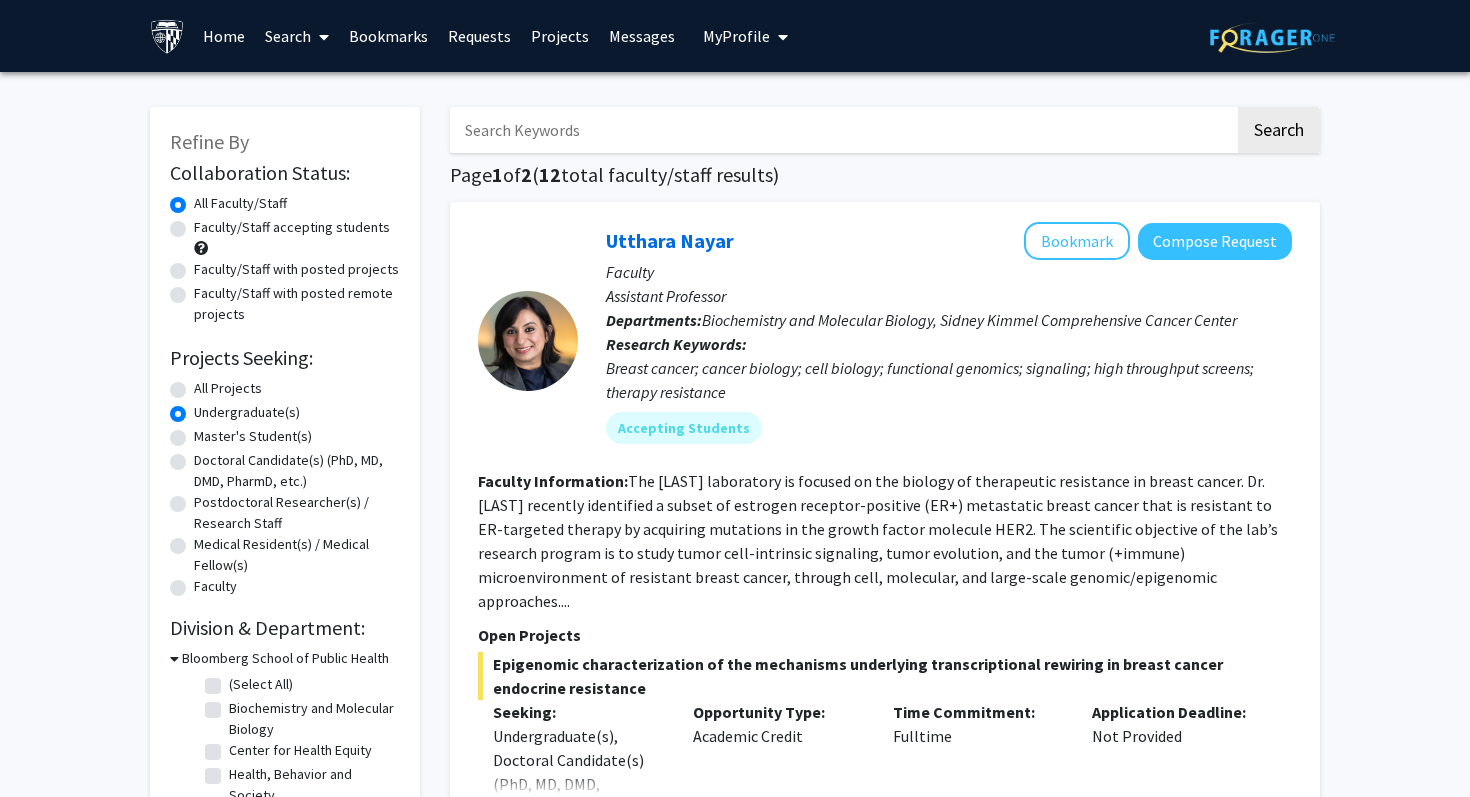 click at bounding box center [842, 130] 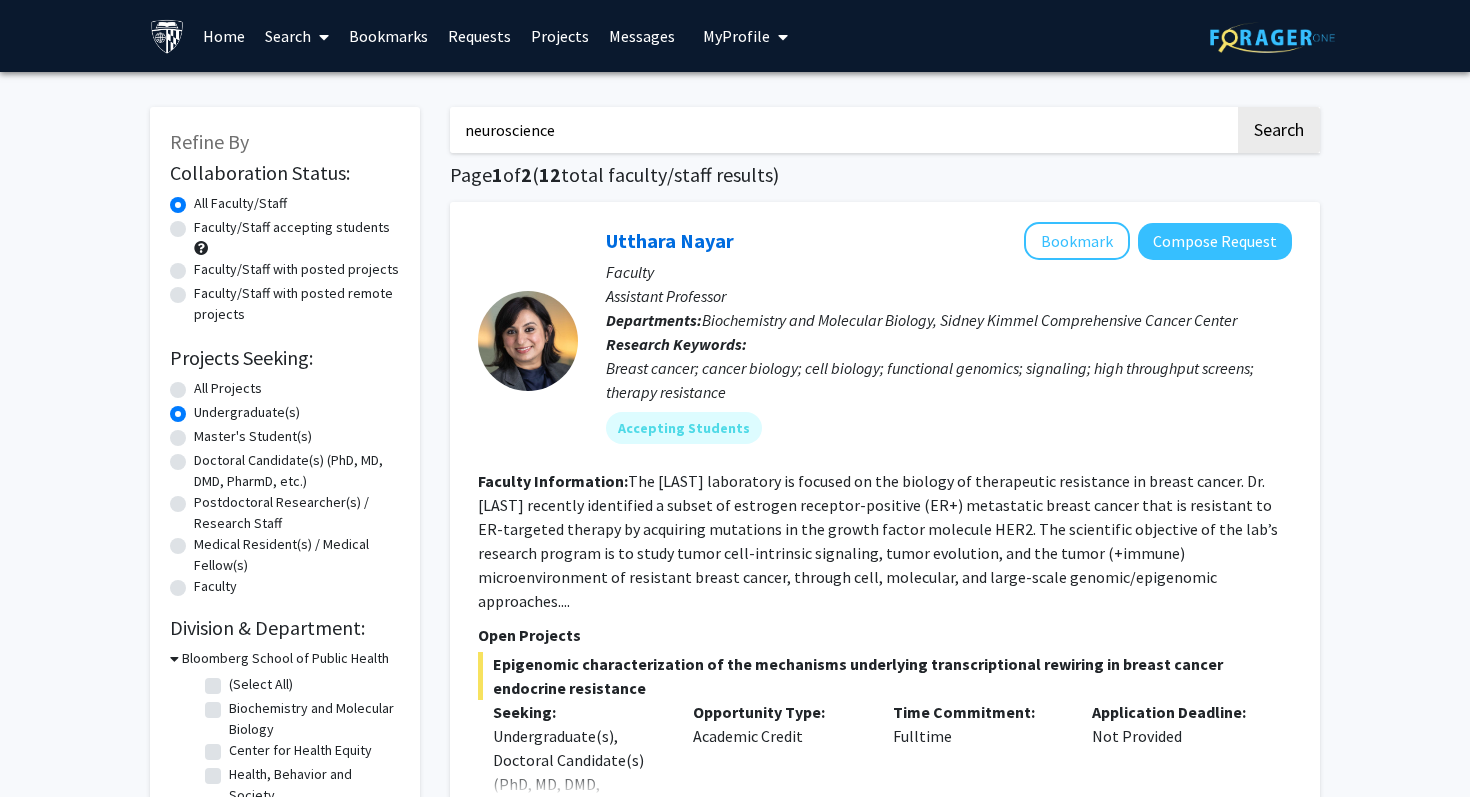 type on "neuroscience" 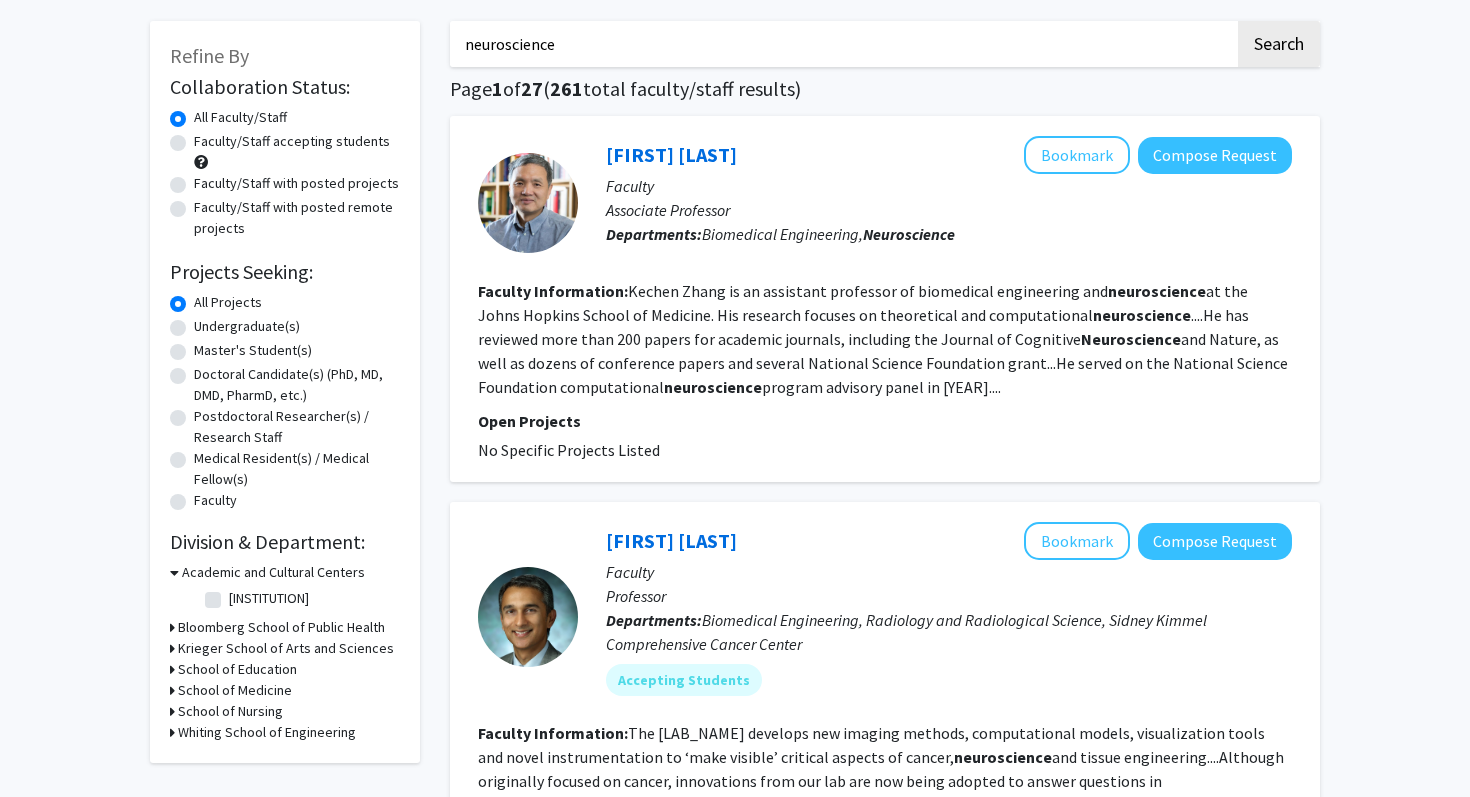 scroll, scrollTop: 0, scrollLeft: 0, axis: both 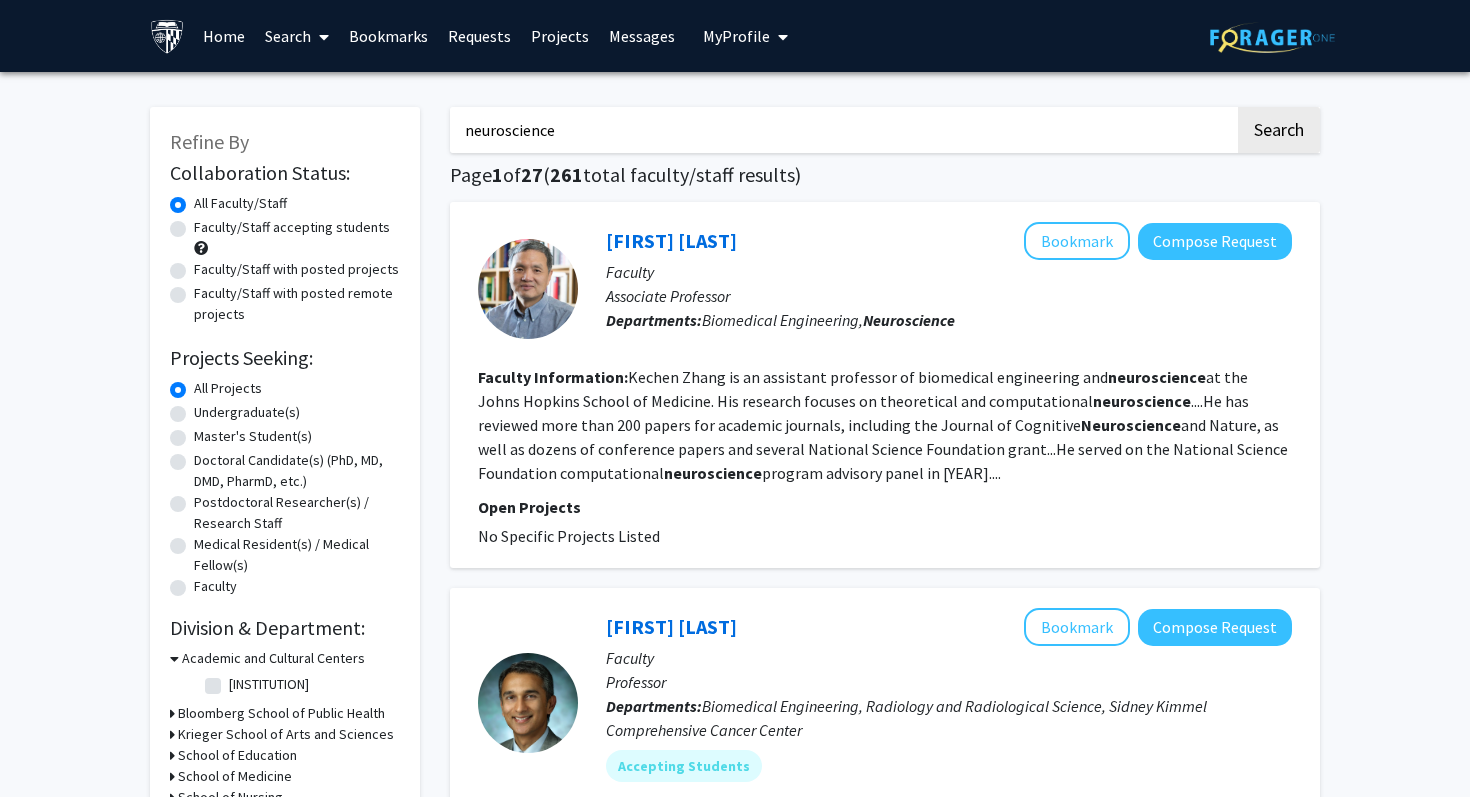 click on "Undergraduate(s)" 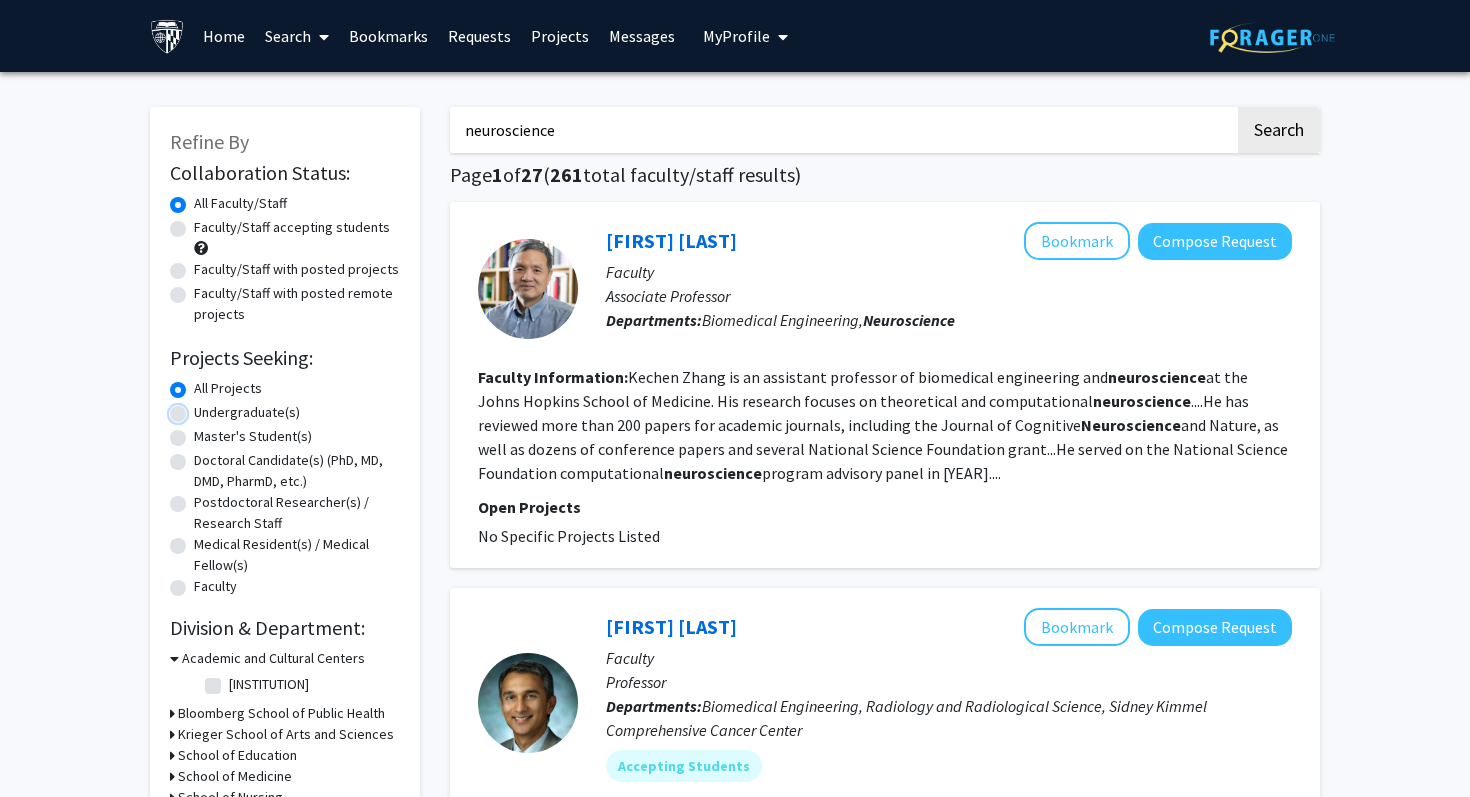 click on "Undergraduate(s)" at bounding box center (200, 408) 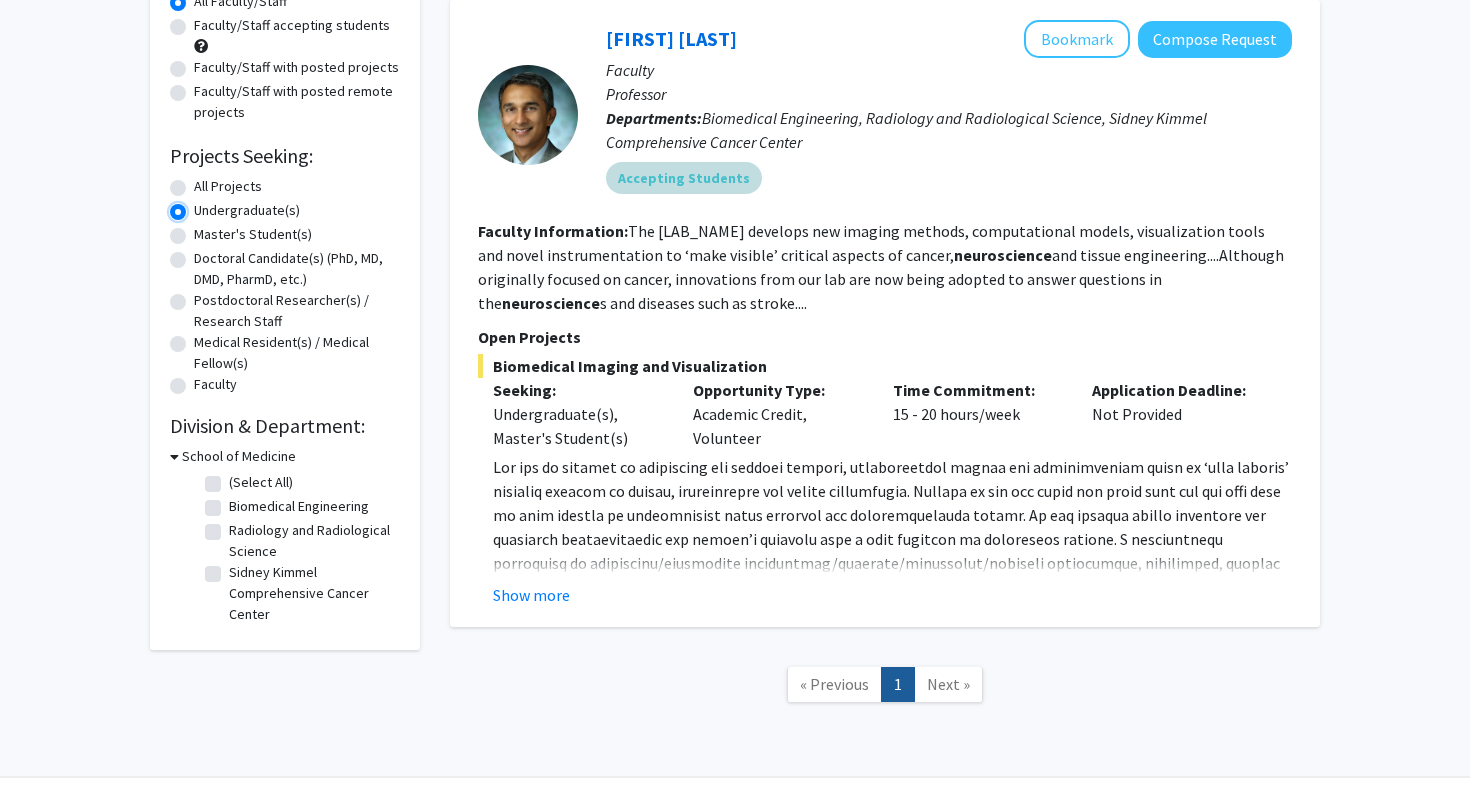 scroll, scrollTop: 145, scrollLeft: 0, axis: vertical 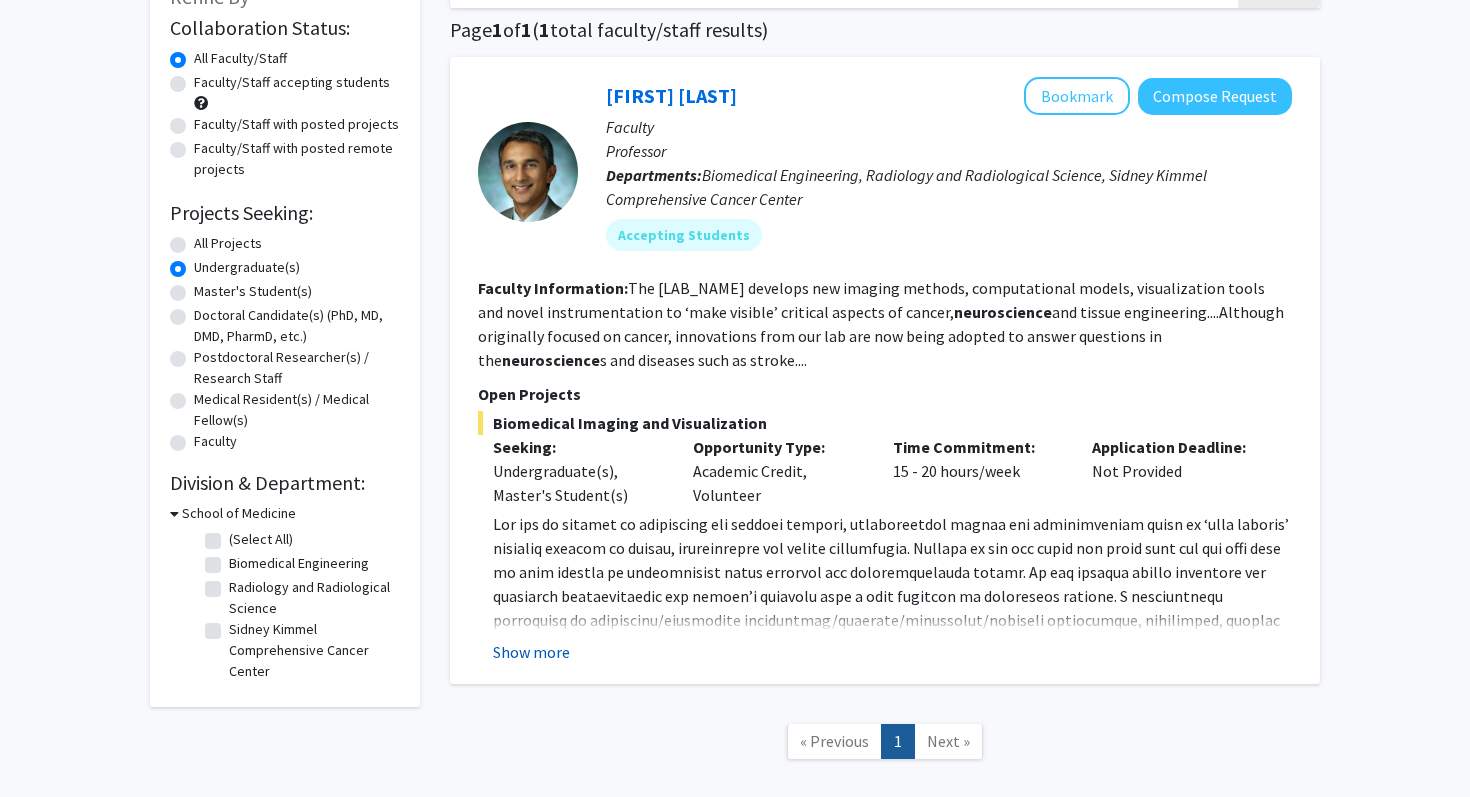 click on "Show more" 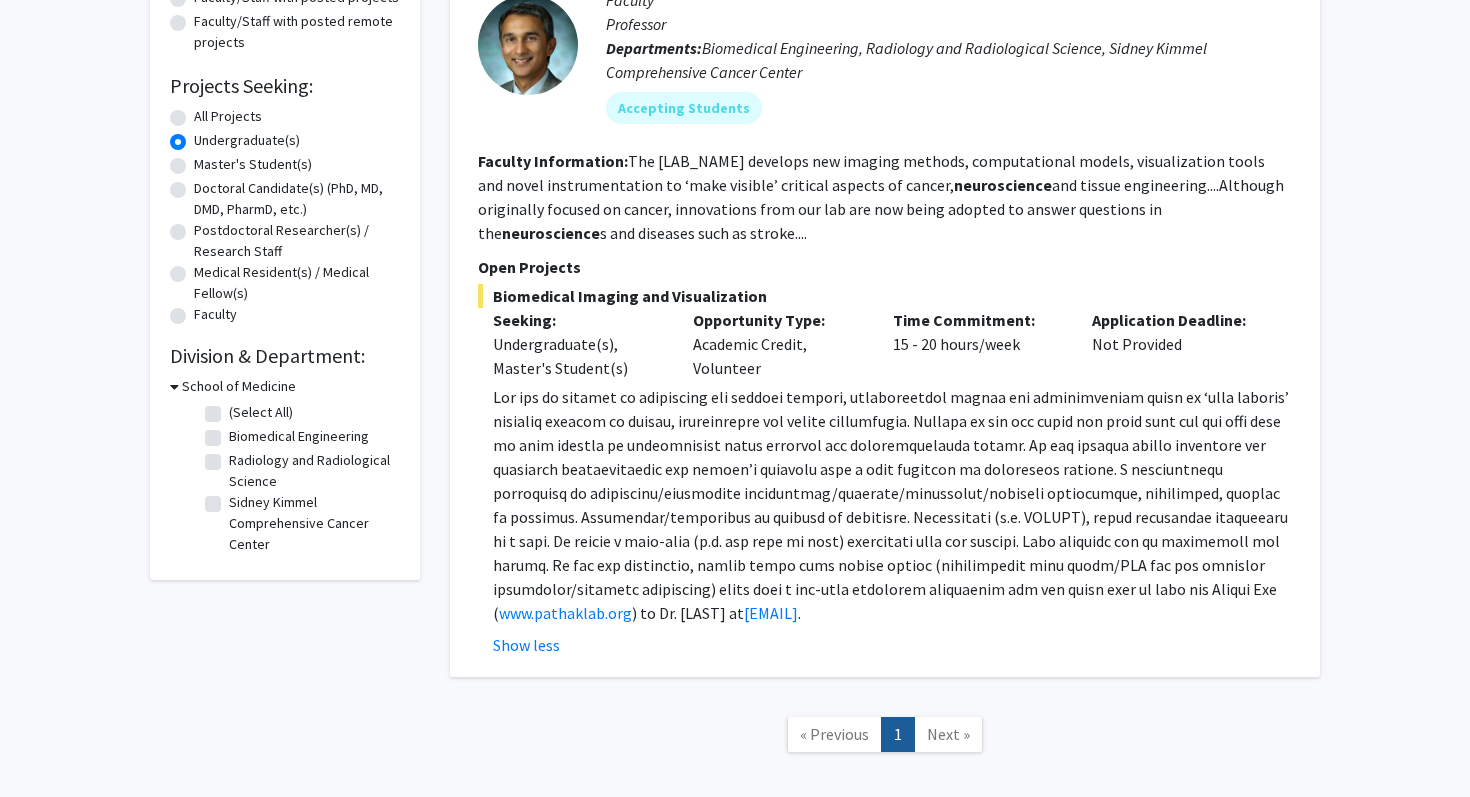 scroll, scrollTop: 0, scrollLeft: 0, axis: both 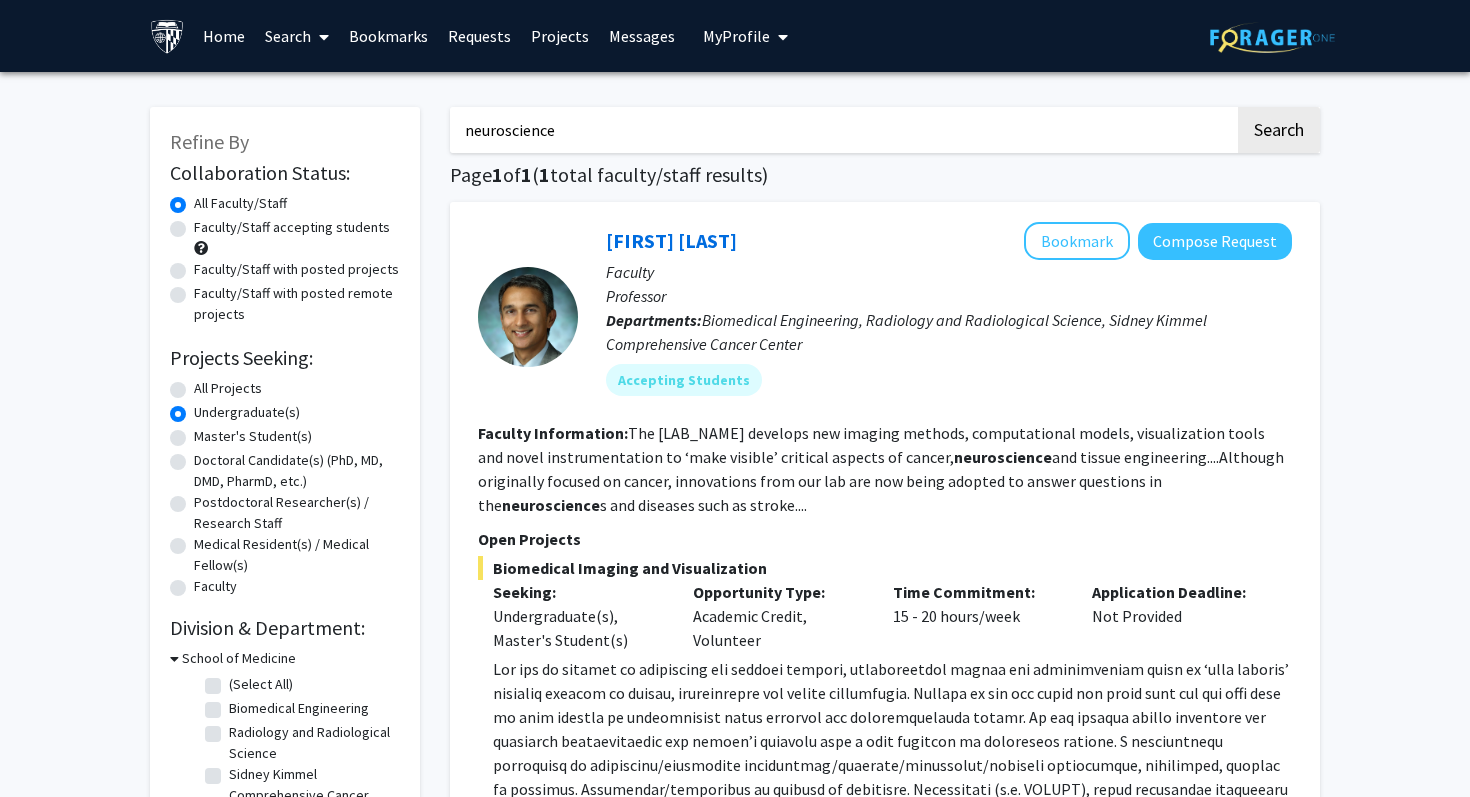 click on "Undergraduate(s)" 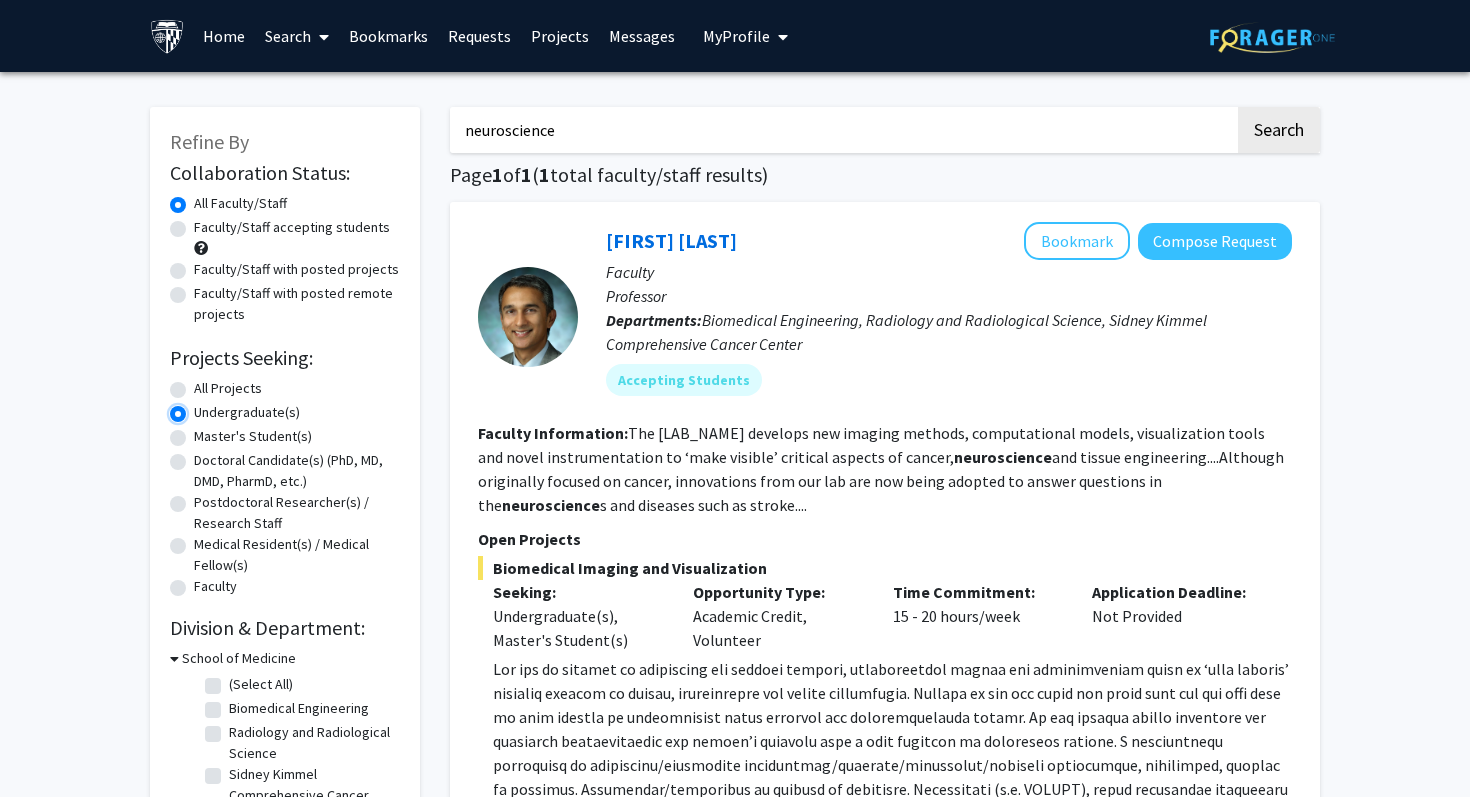 click on "Undergraduate(s)" at bounding box center (200, 408) 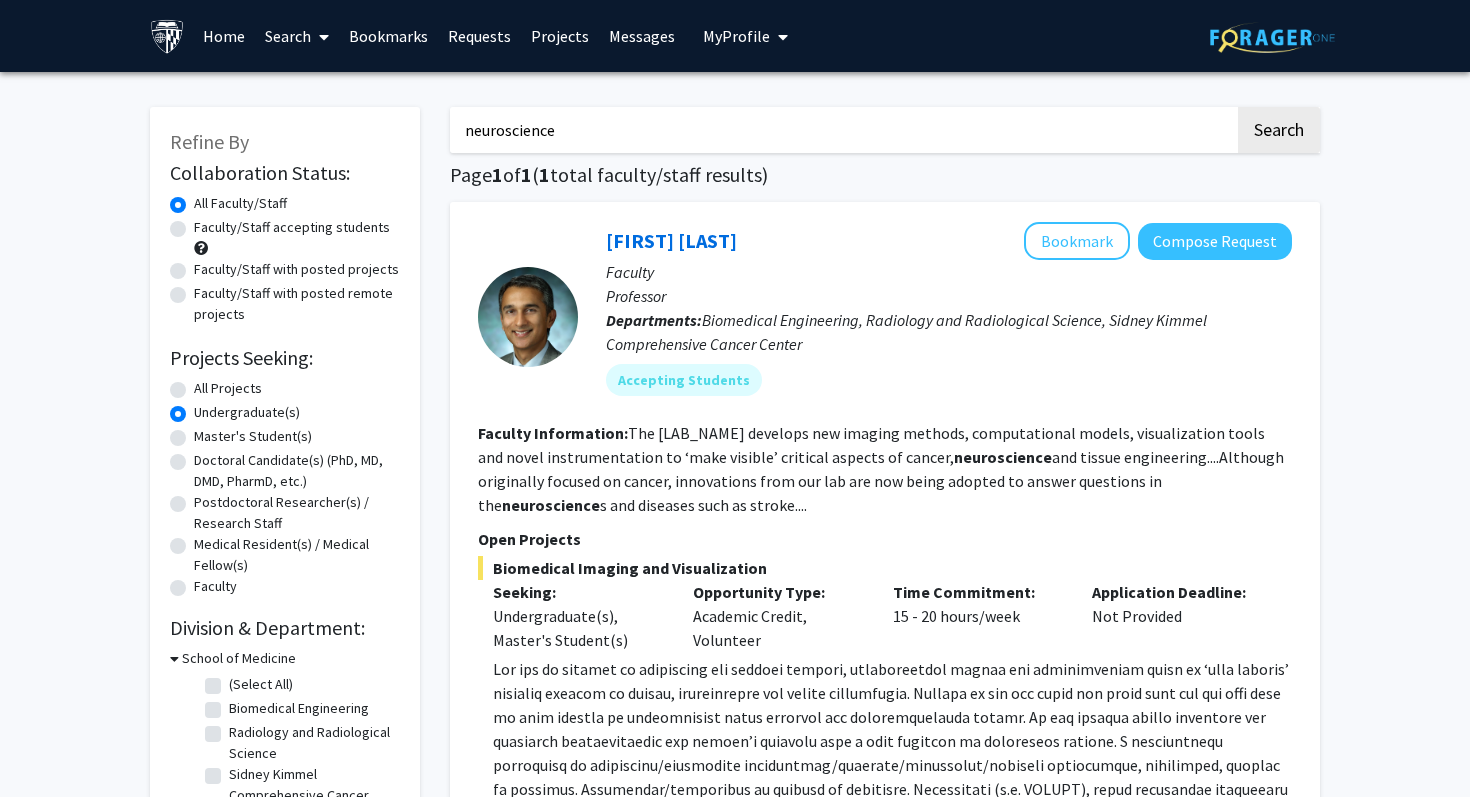 click on "All Projects" 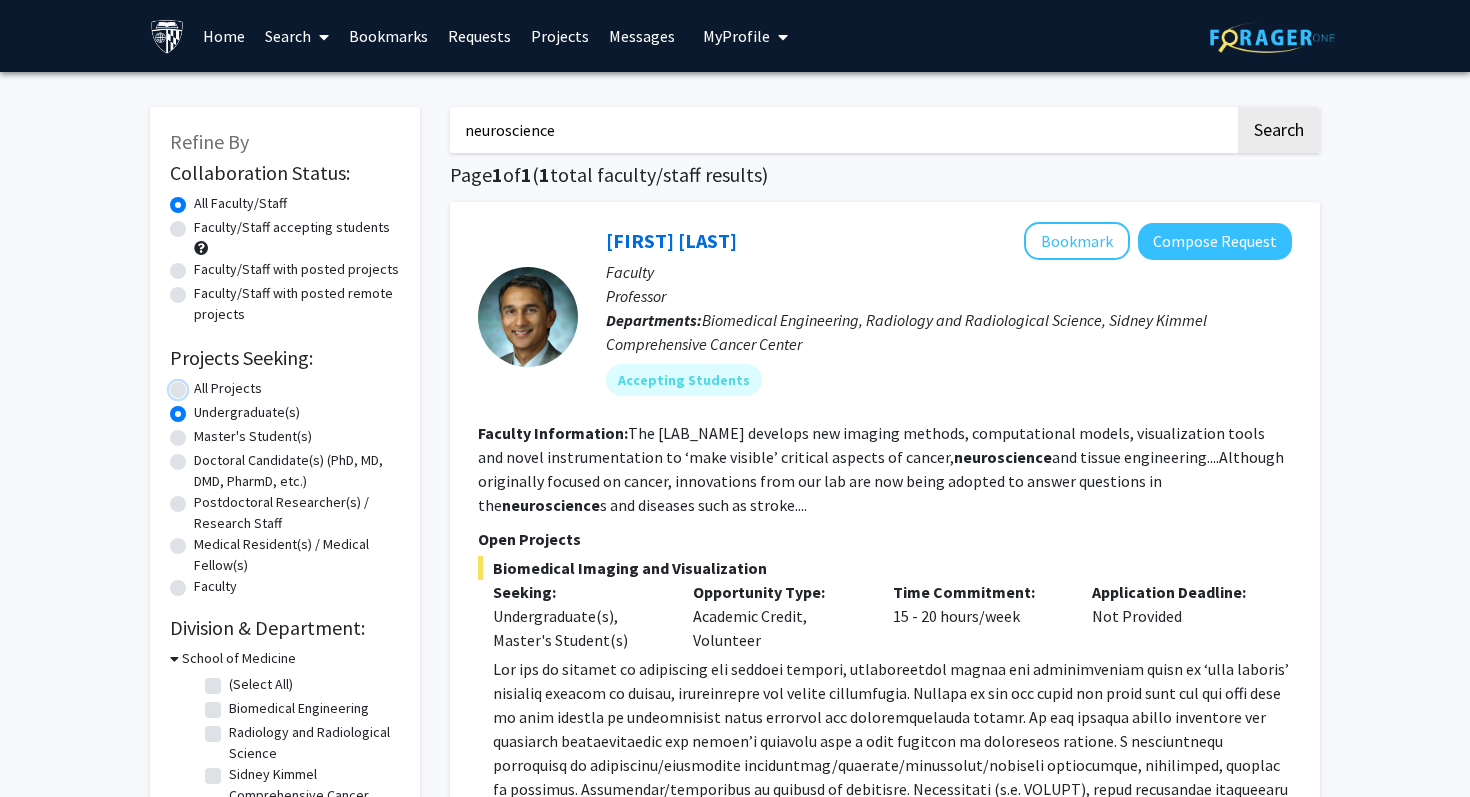 click on "All Projects" at bounding box center [200, 384] 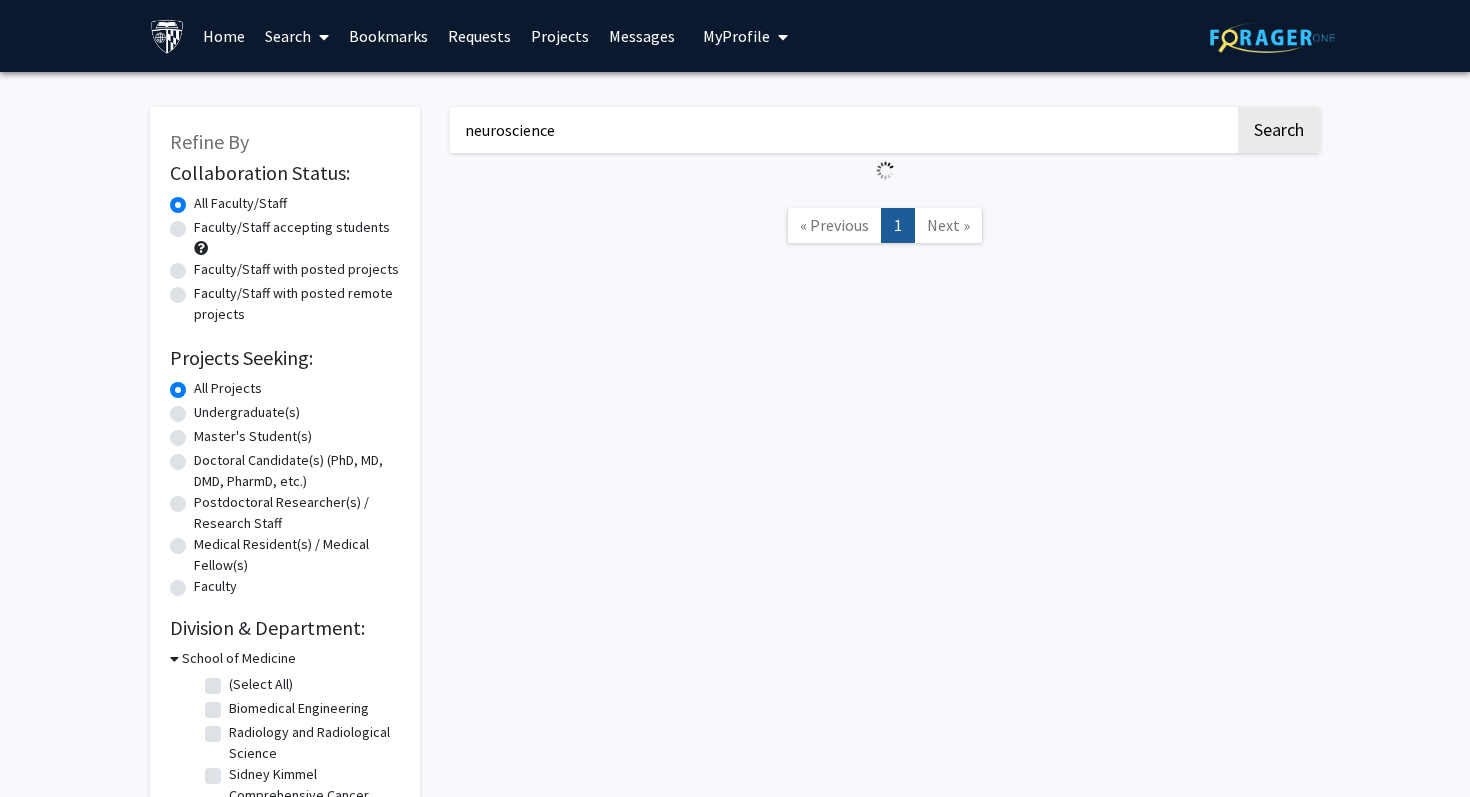 click on "neuroscience" at bounding box center (842, 130) 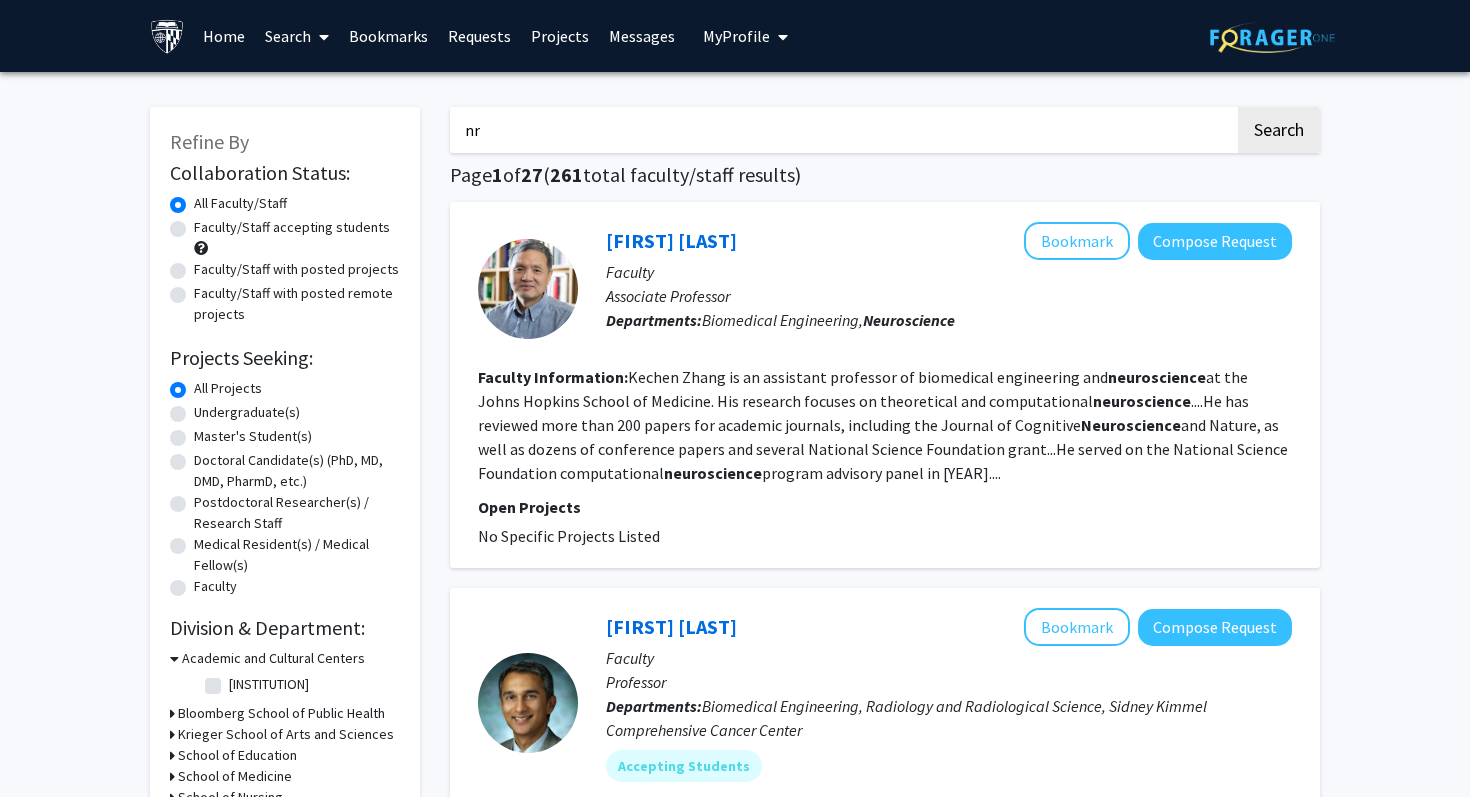 type on "n" 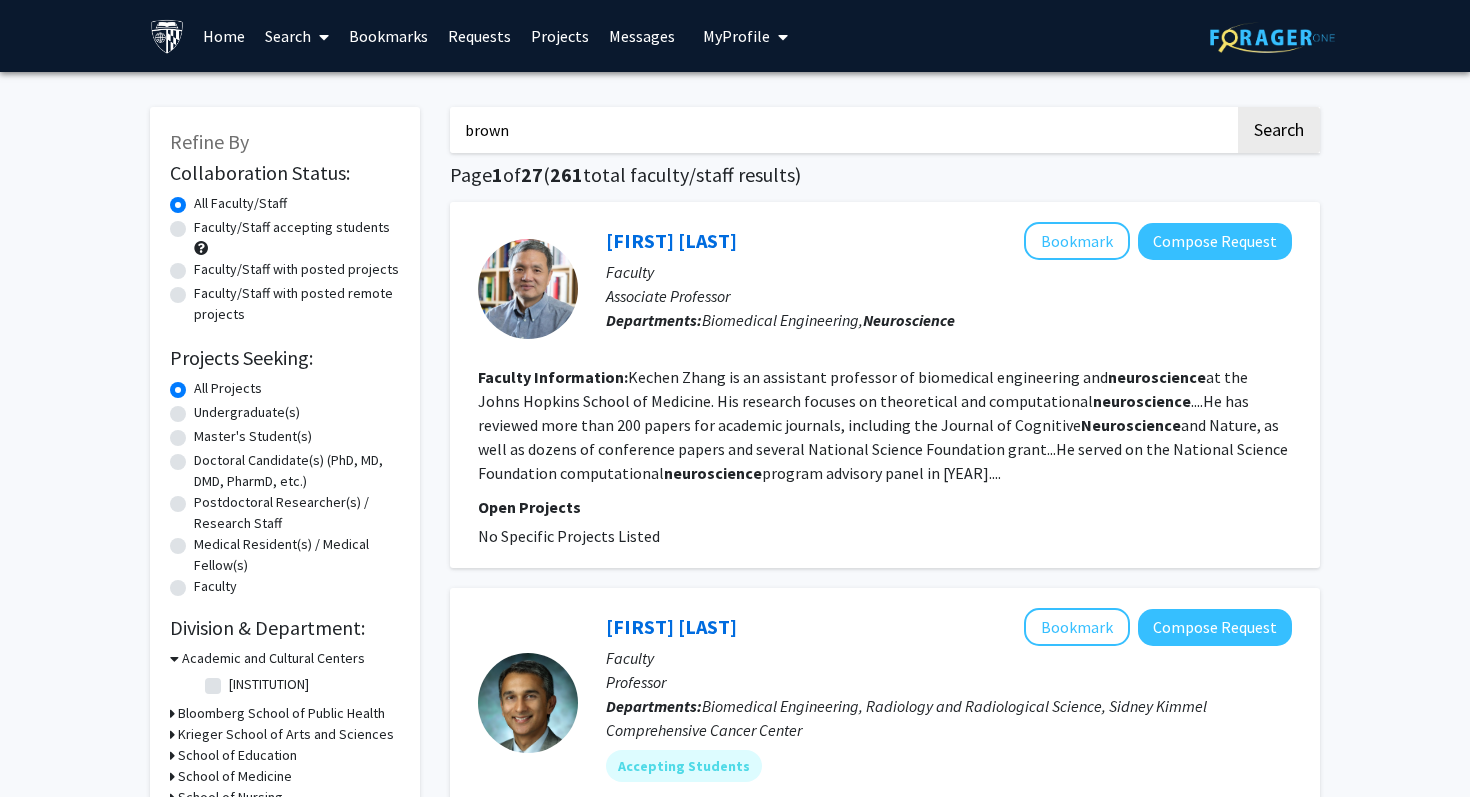 type on "brown" 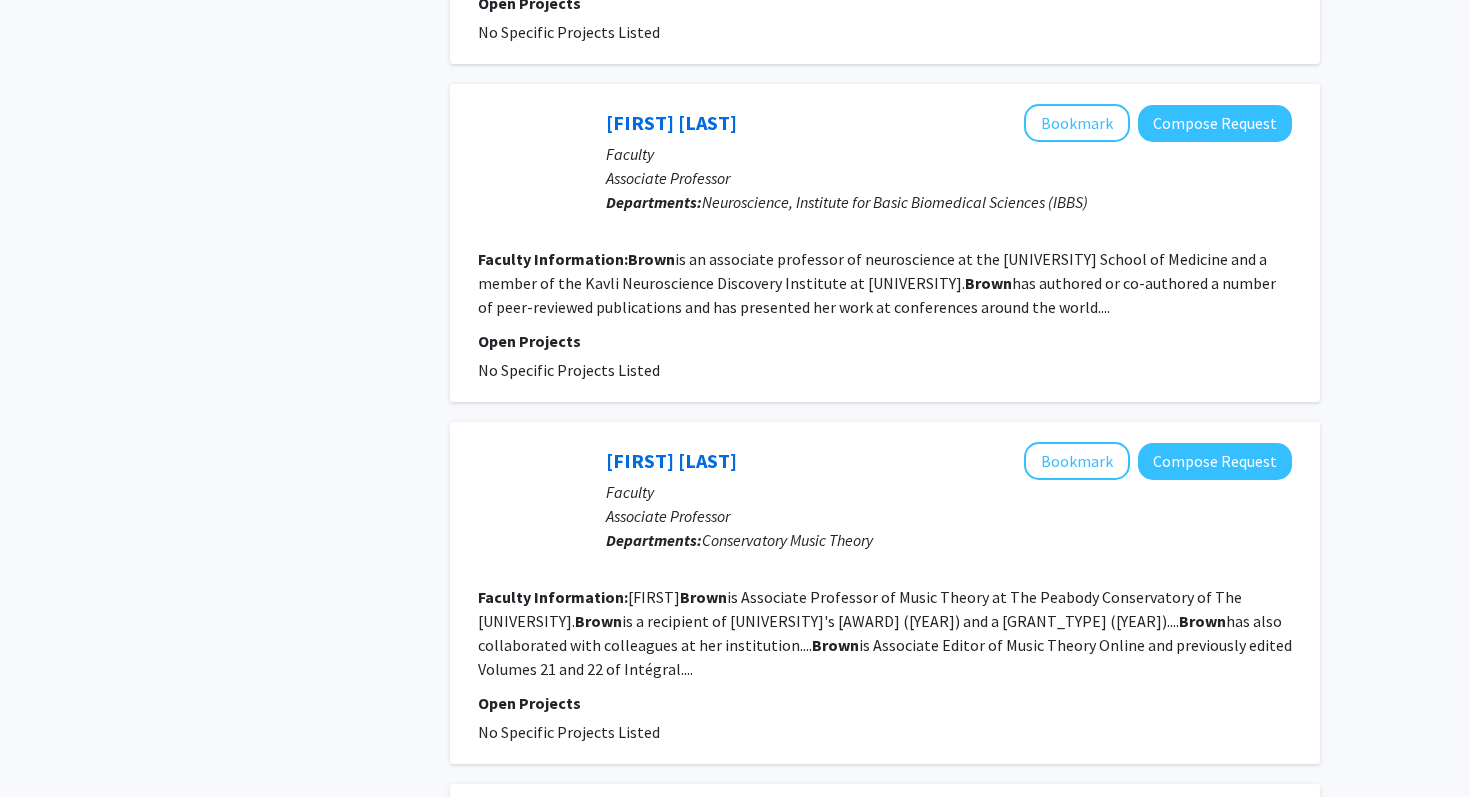 scroll, scrollTop: 2560, scrollLeft: 0, axis: vertical 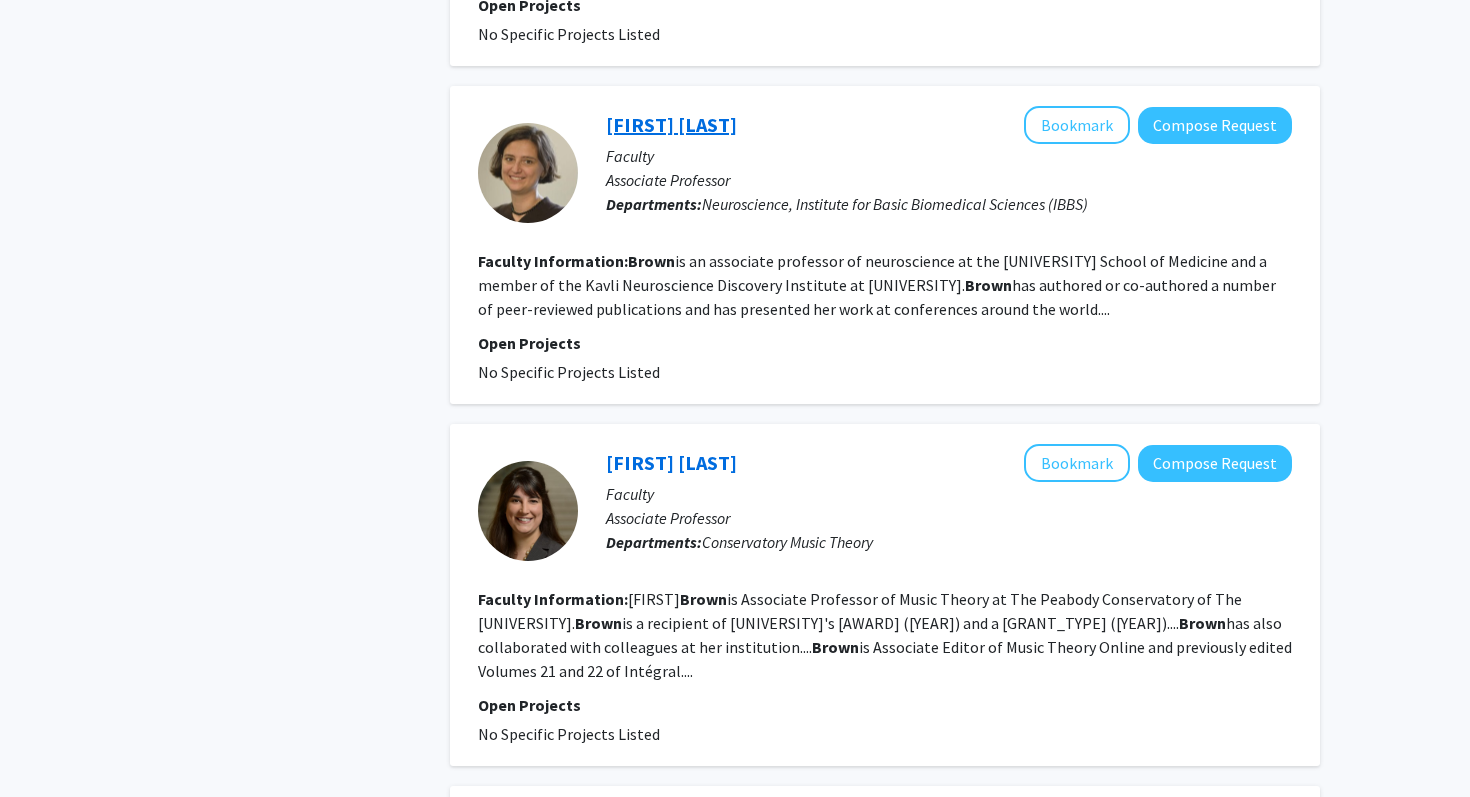 click on "[FIRST] [LAST]" 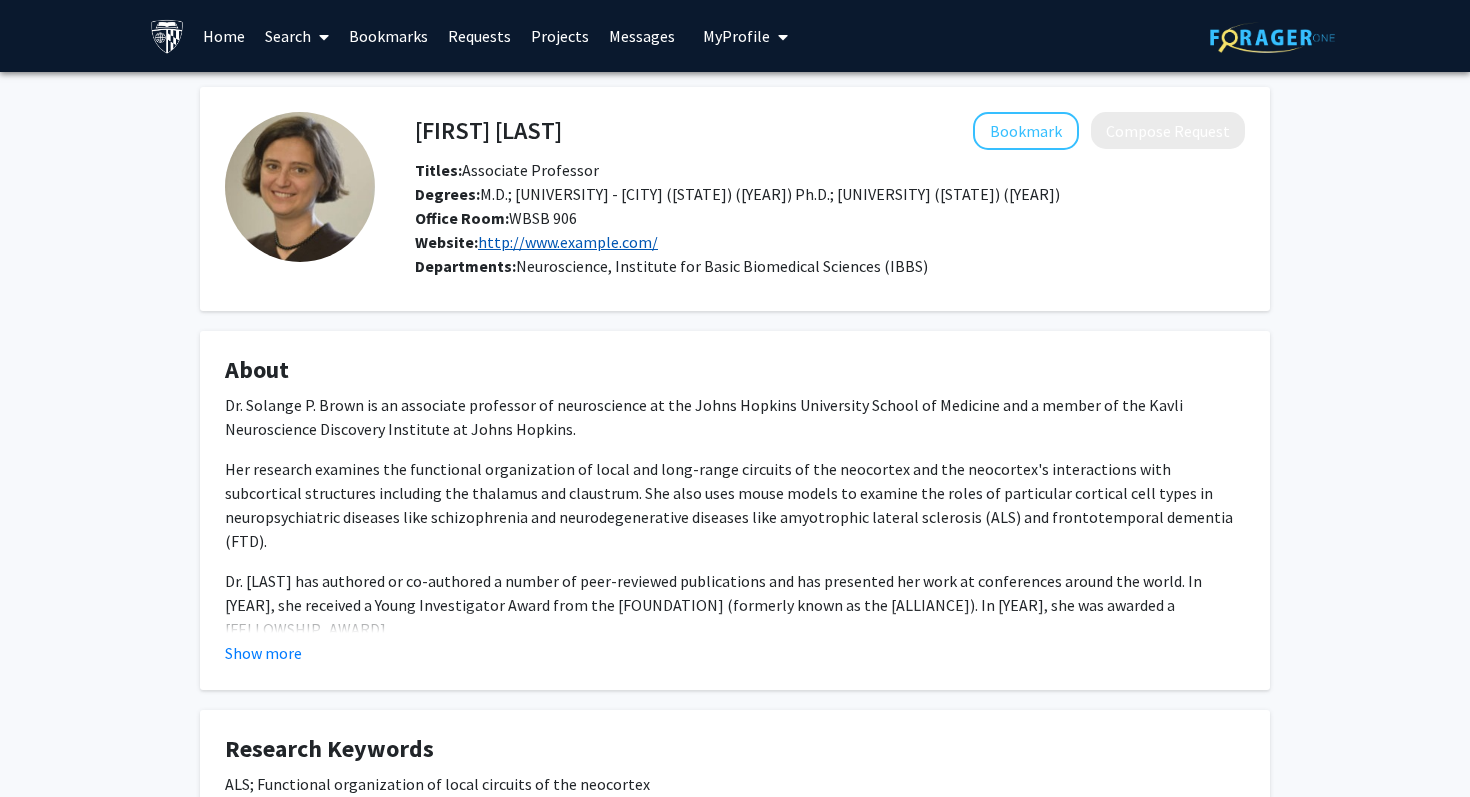 click on "http://www.example.com/" 